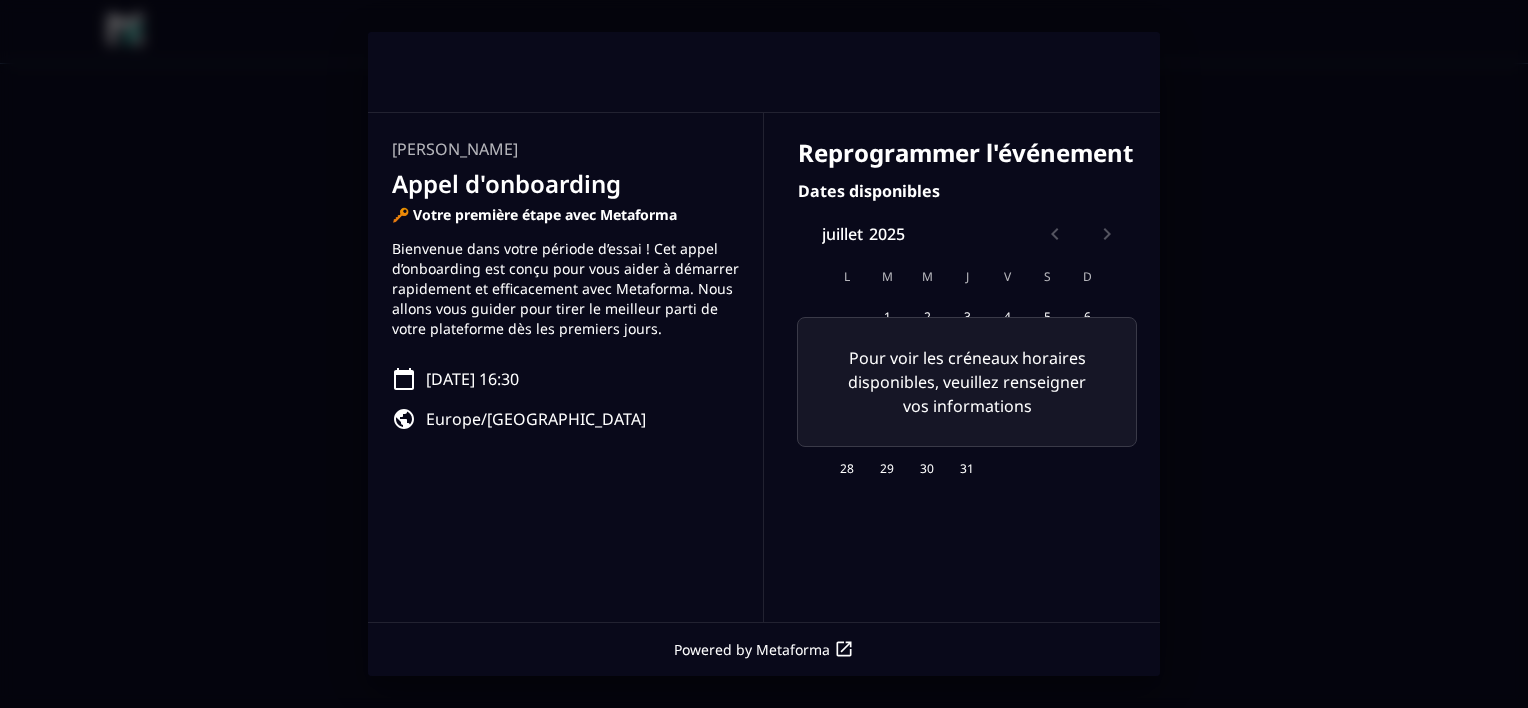 scroll, scrollTop: 0, scrollLeft: 0, axis: both 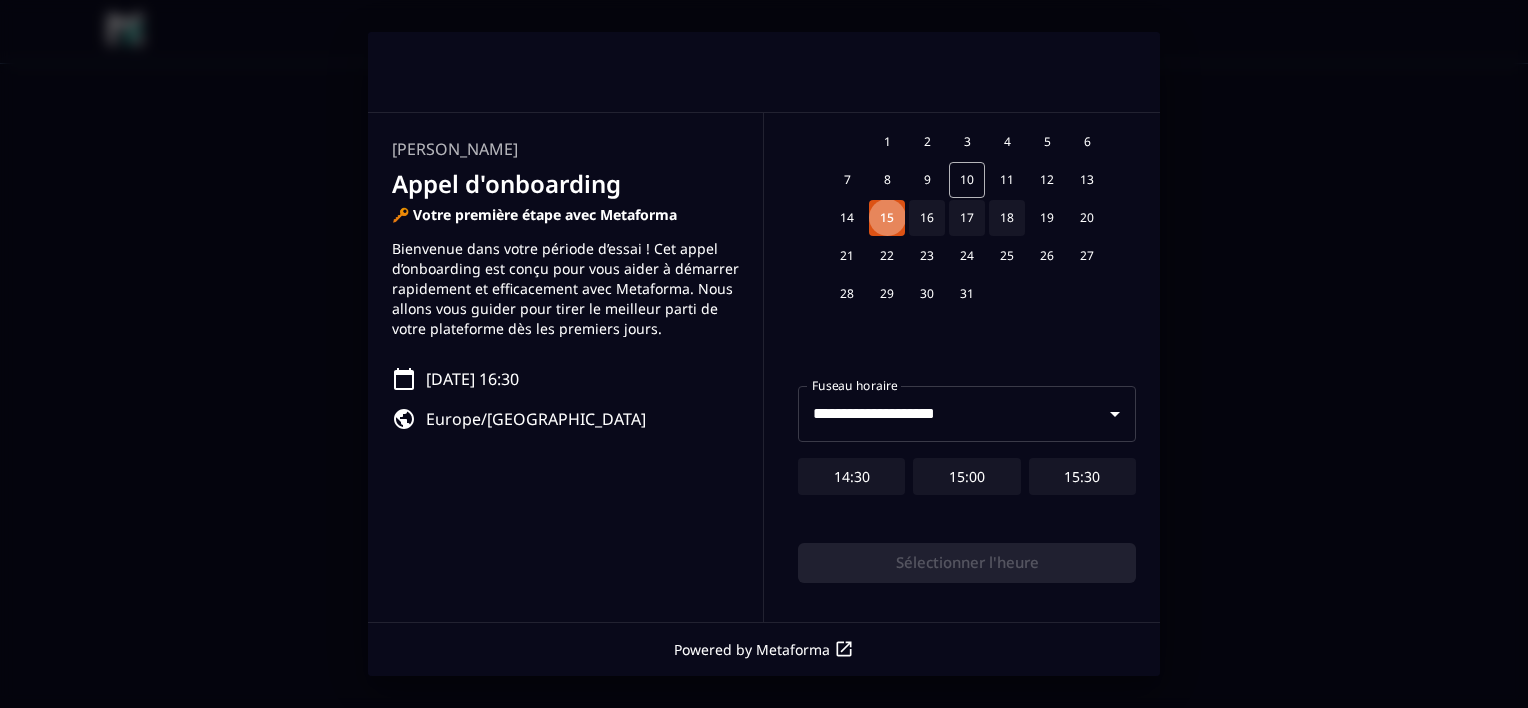 click on "15" at bounding box center (887, 218) 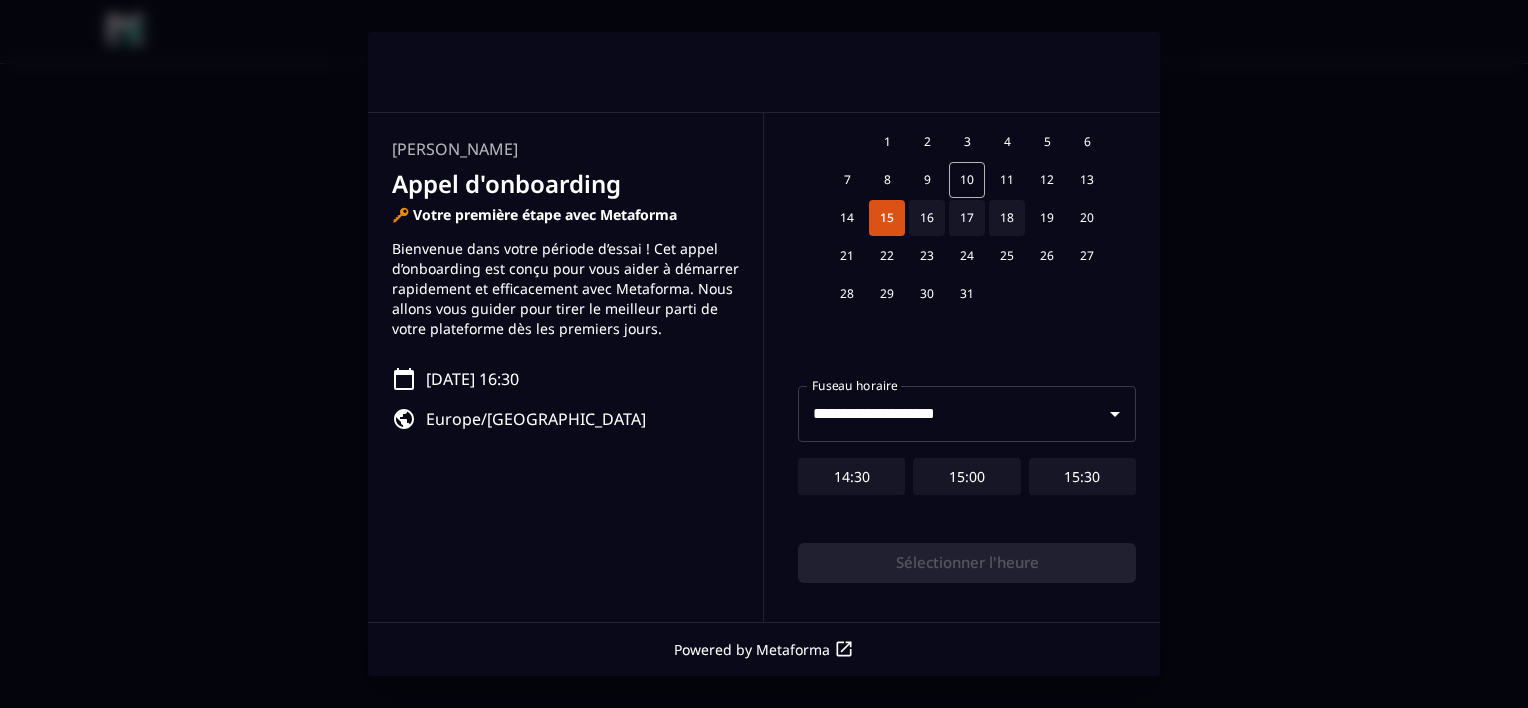 click on "14:30" at bounding box center (851, 476) 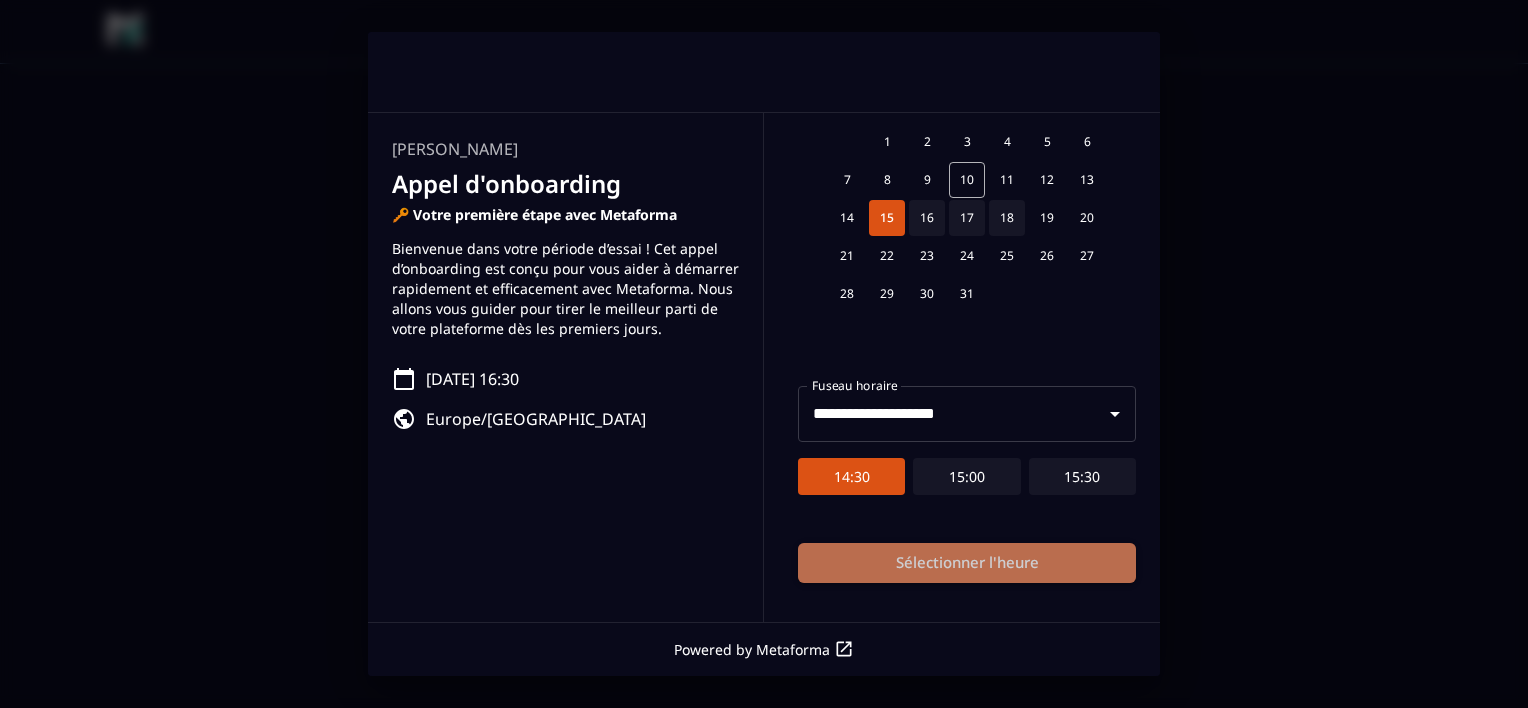 click on "Sélectionner l'heure" at bounding box center [967, 563] 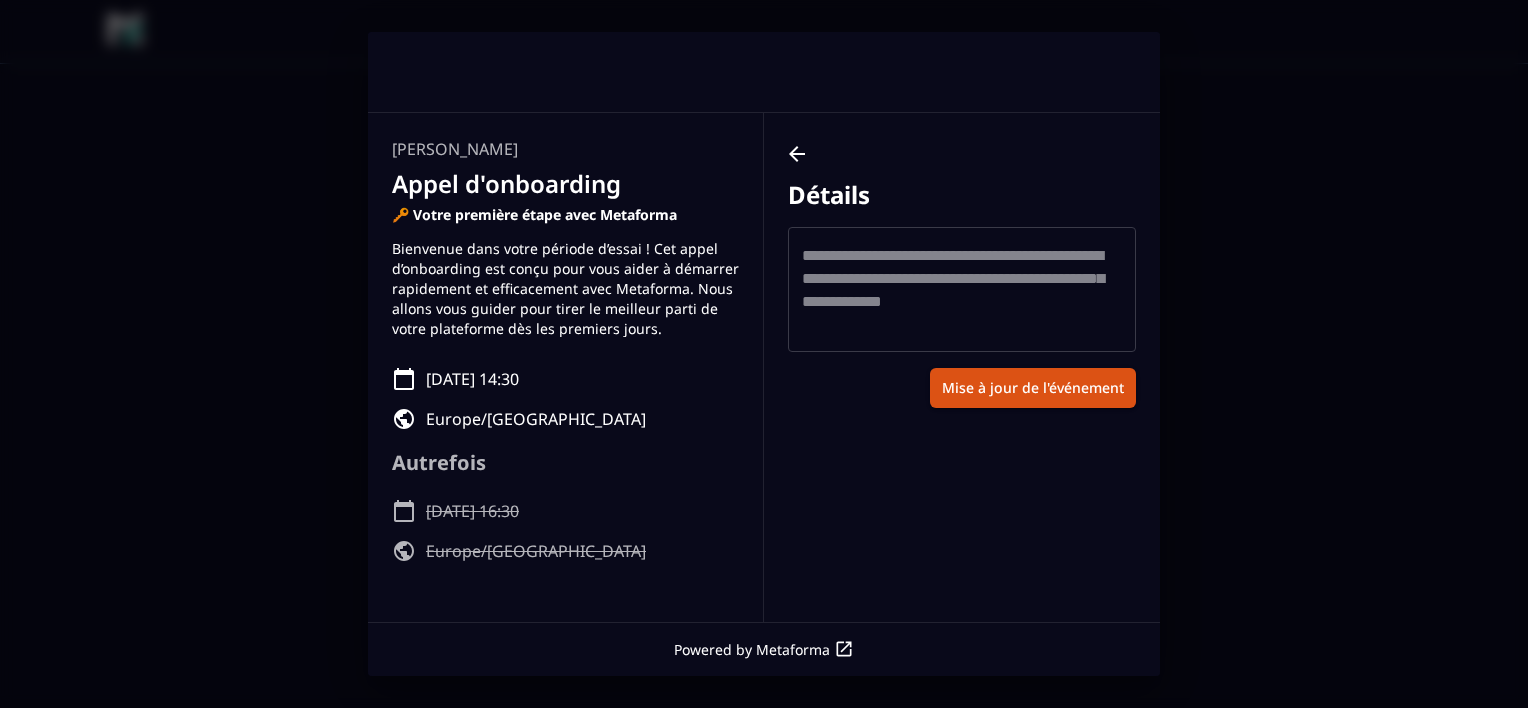 scroll, scrollTop: 0, scrollLeft: 0, axis: both 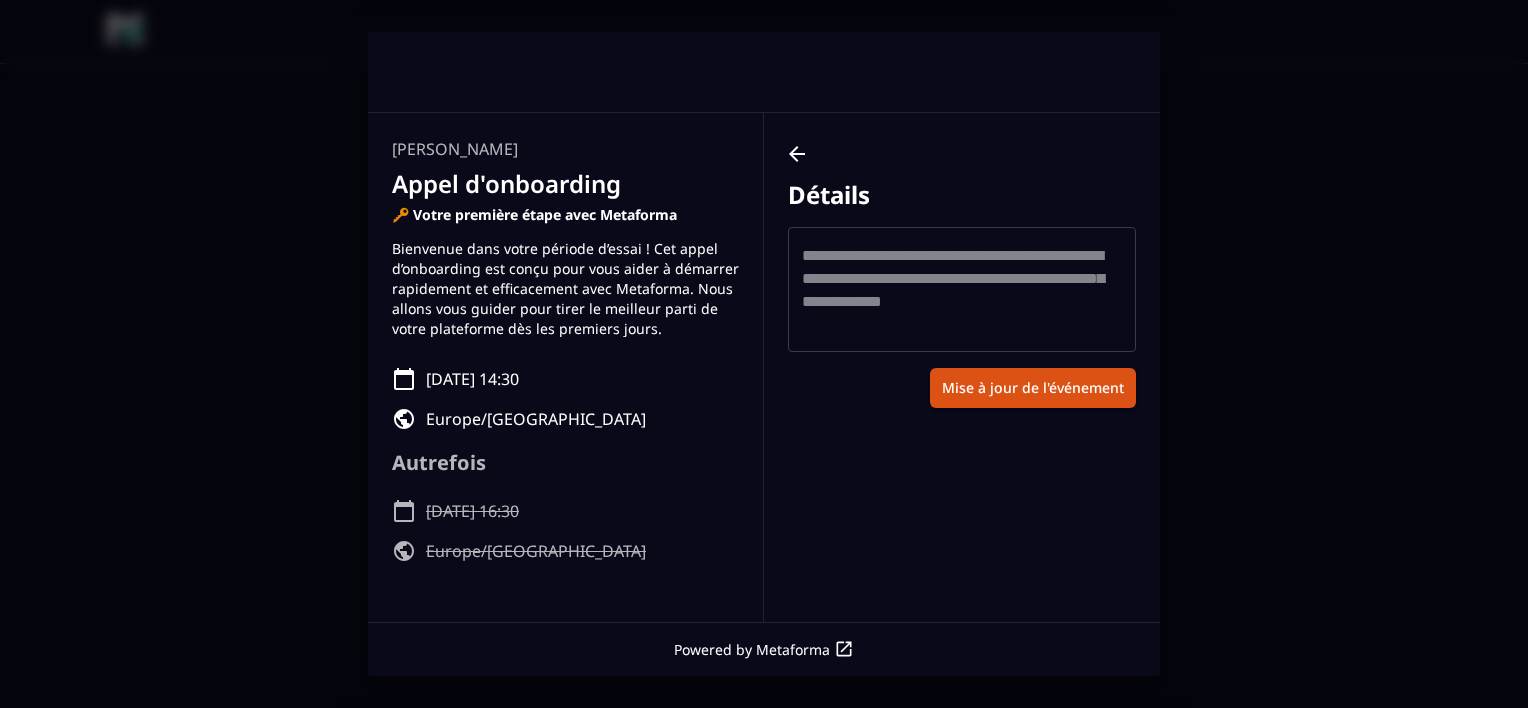 click at bounding box center (962, 290) 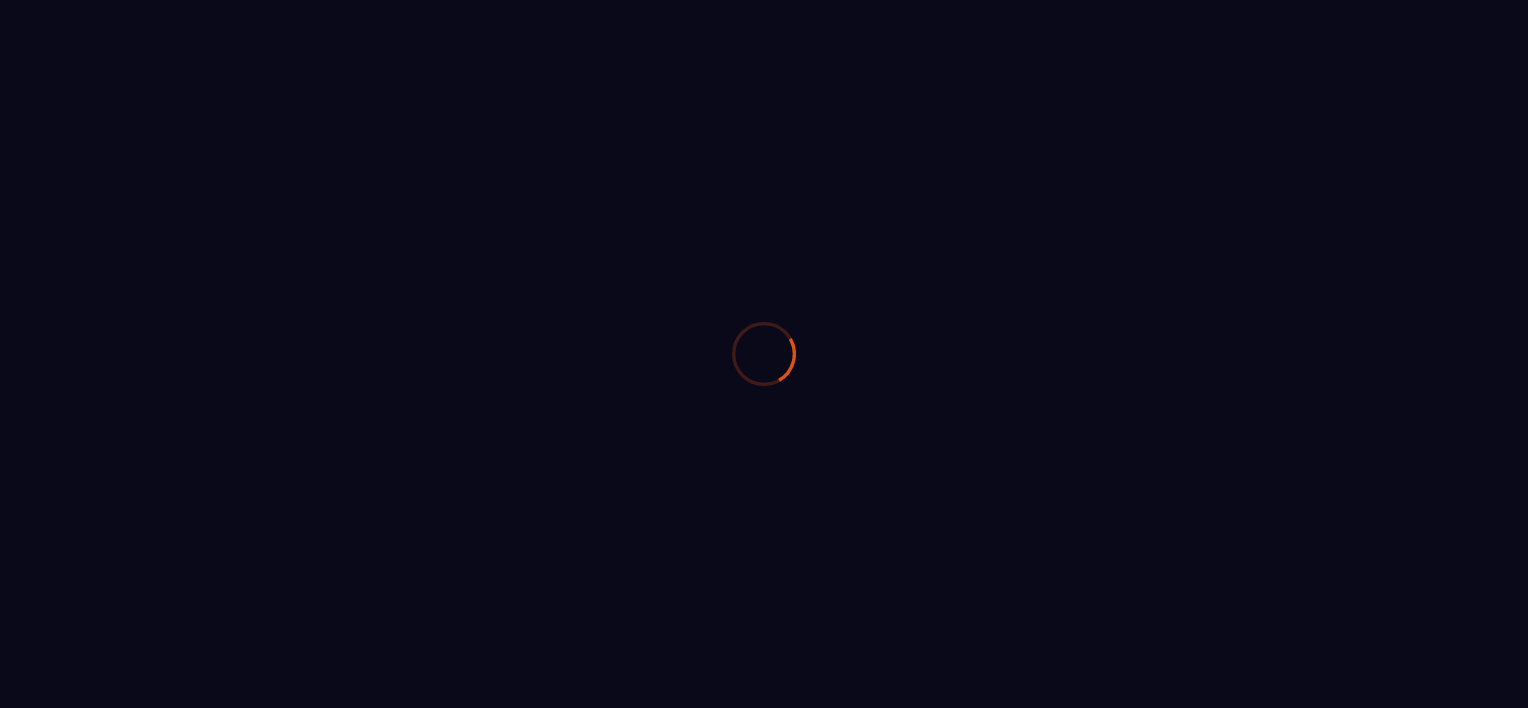 scroll, scrollTop: 0, scrollLeft: 0, axis: both 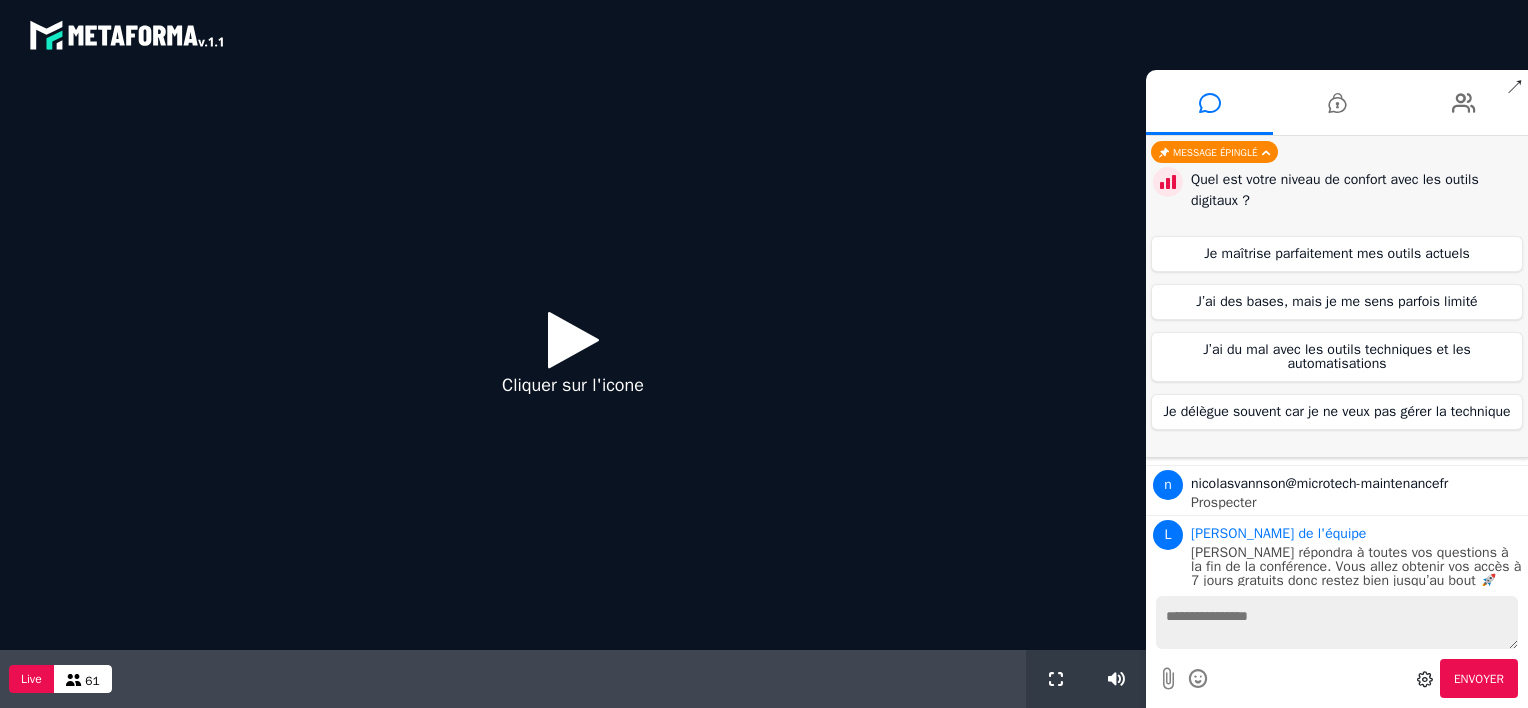 click at bounding box center (573, 339) 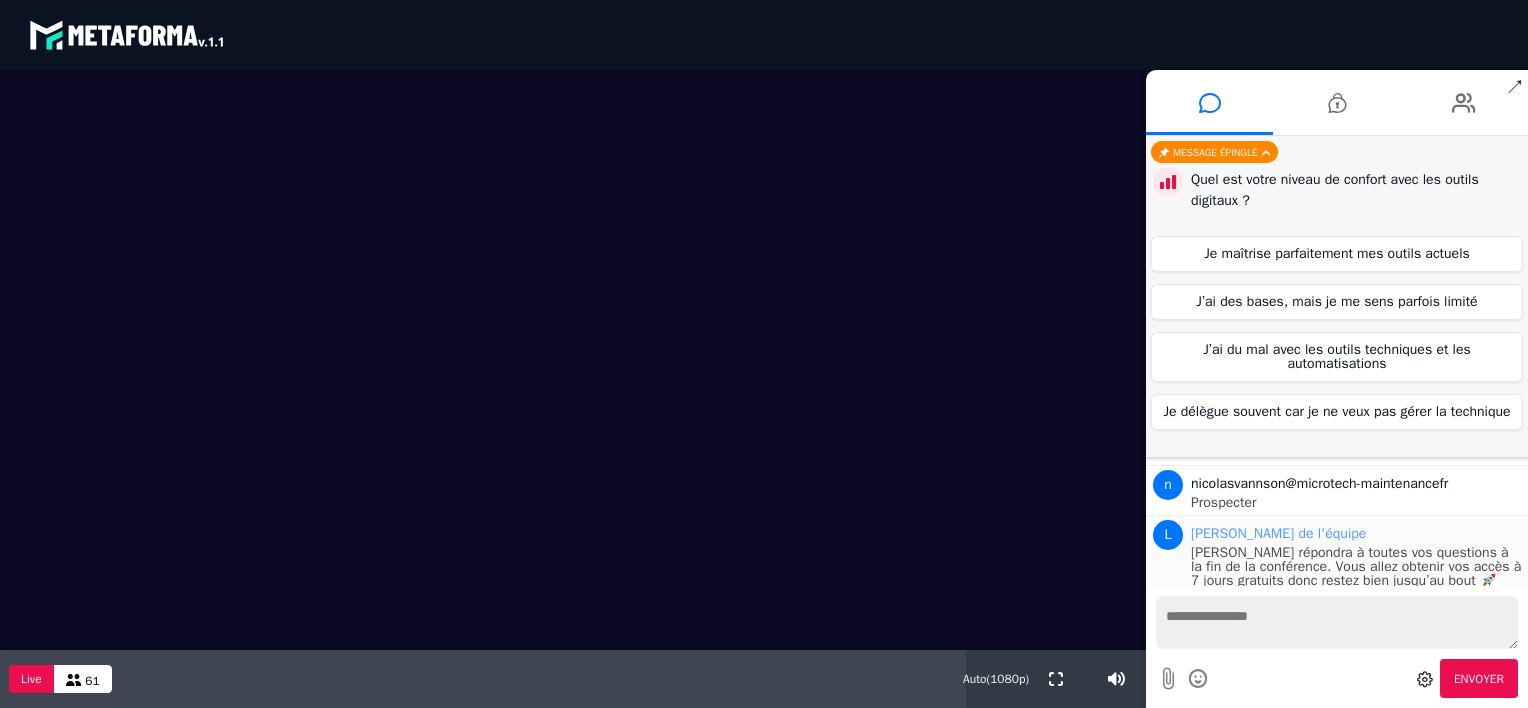 click on "[PERSON_NAME] de l'équipe" at bounding box center [1278, 533] 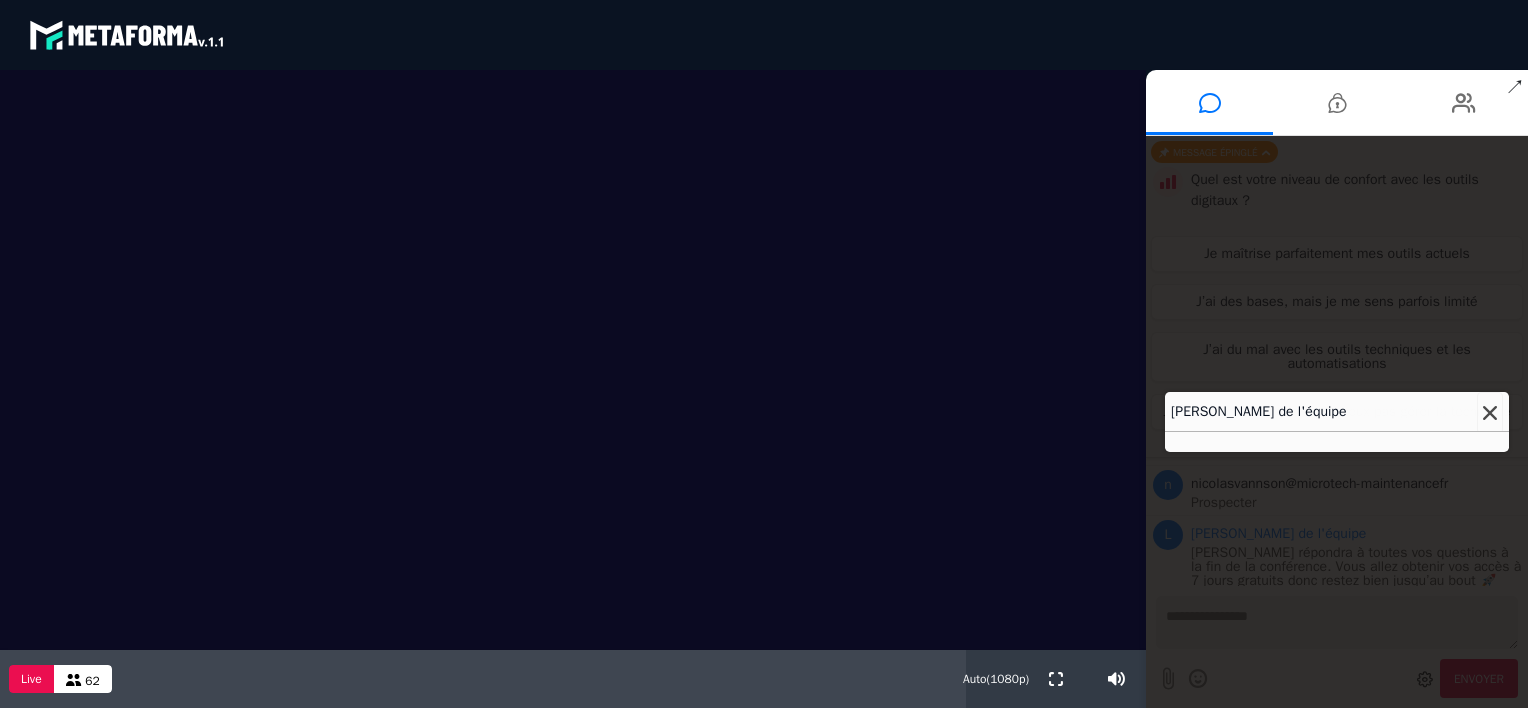 click at bounding box center [1490, 413] 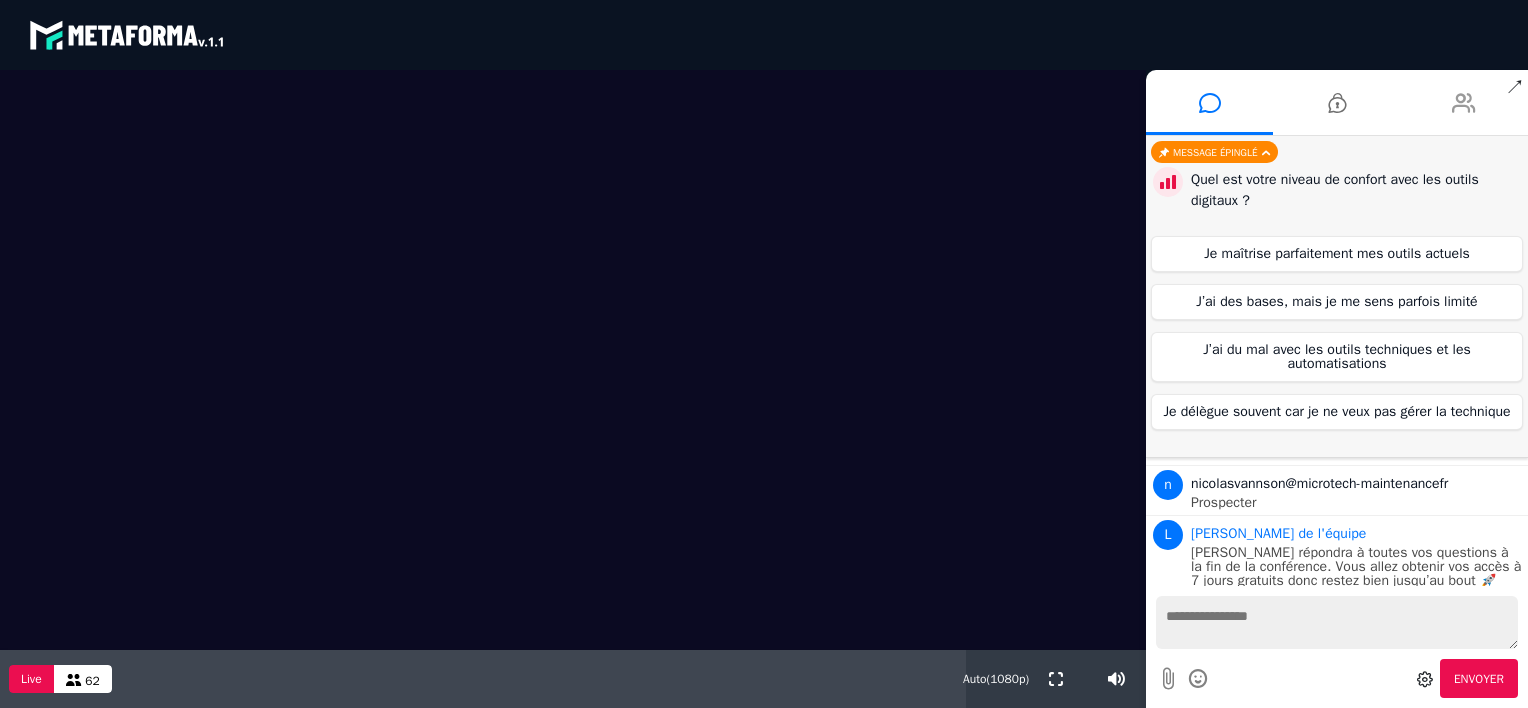 click at bounding box center [1464, 103] 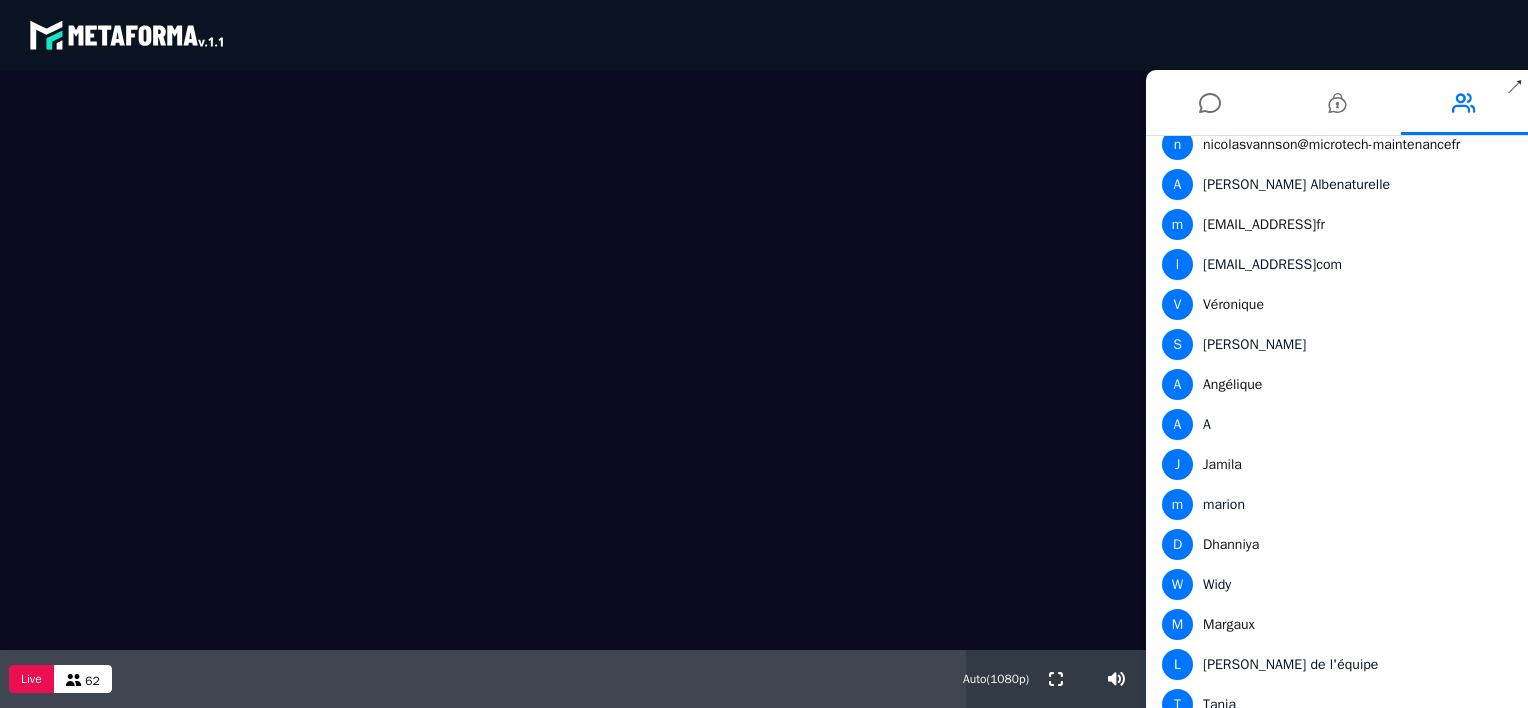 scroll, scrollTop: 0, scrollLeft: 0, axis: both 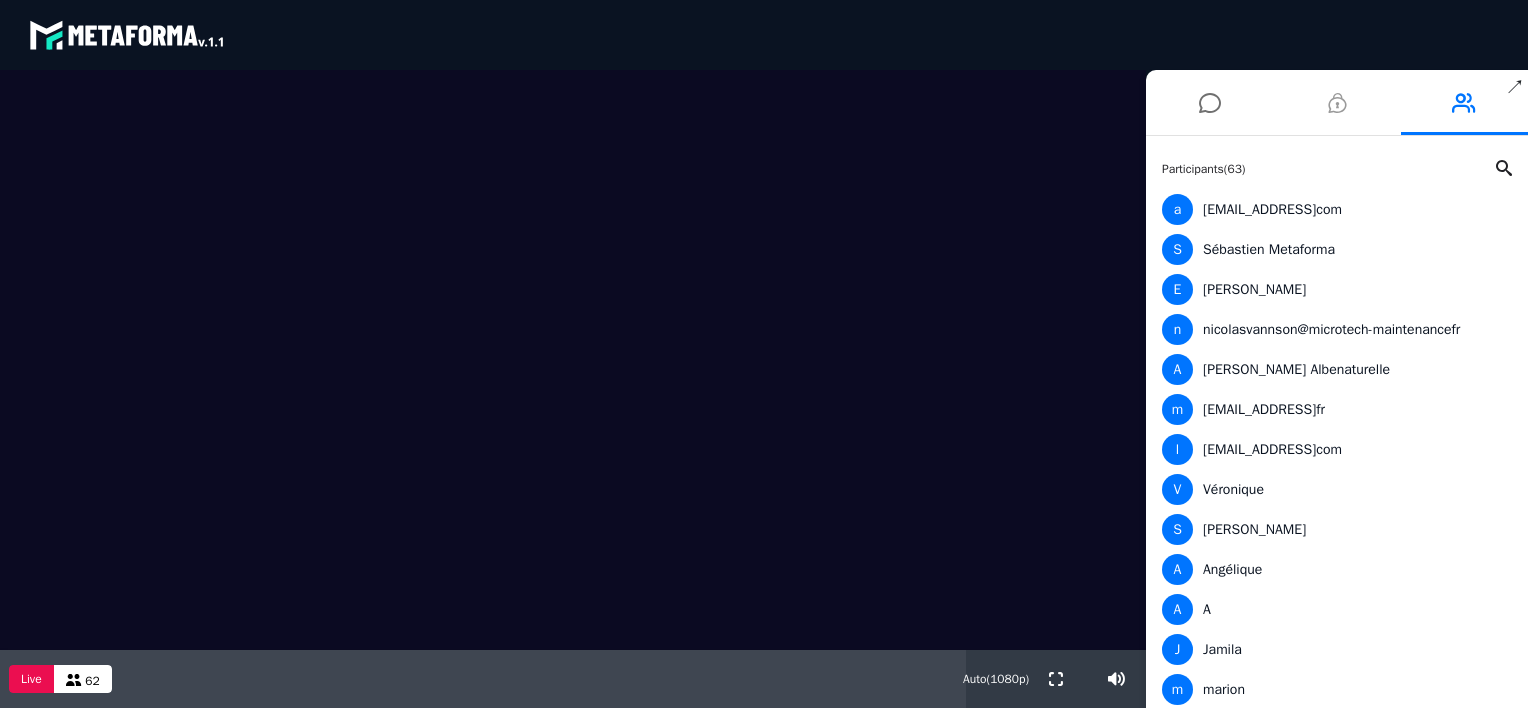 click at bounding box center [1337, 103] 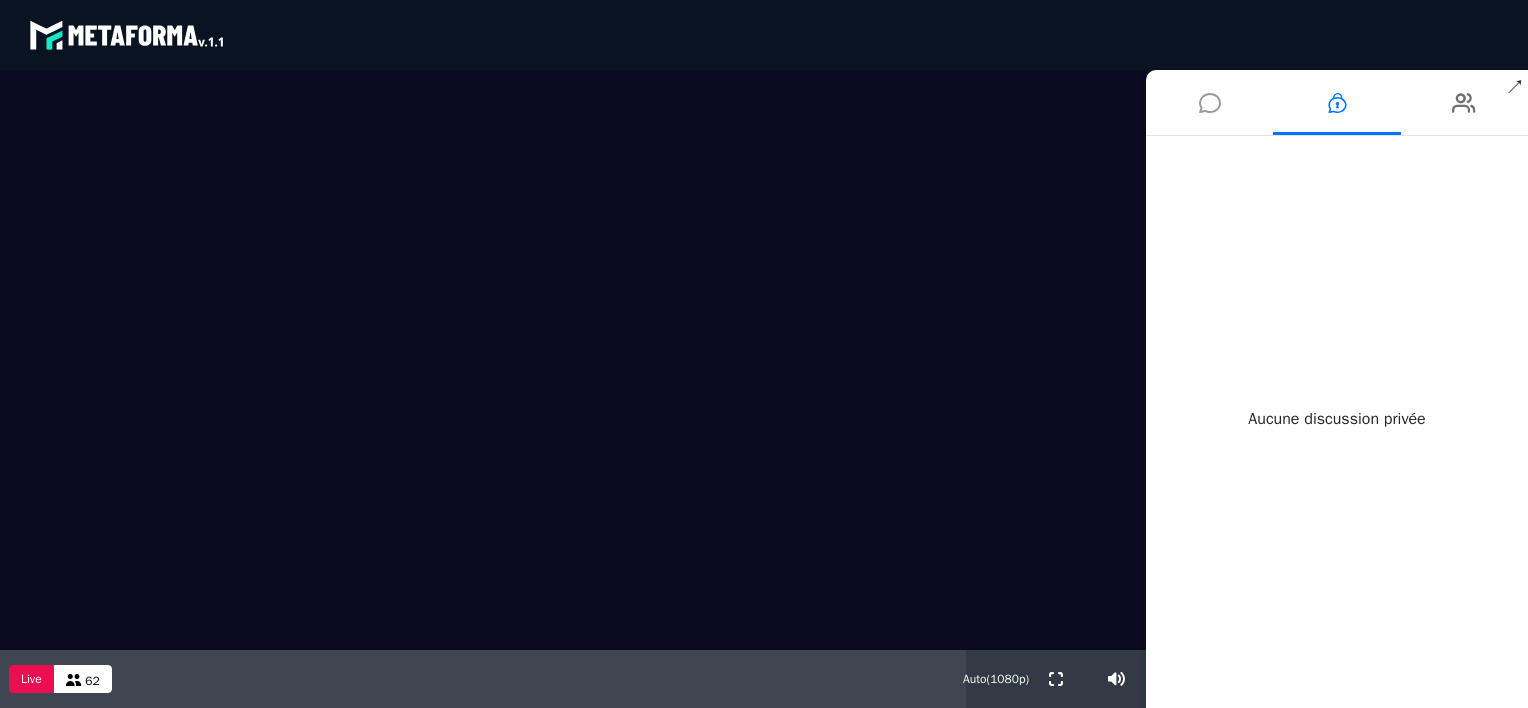 click at bounding box center [1210, 103] 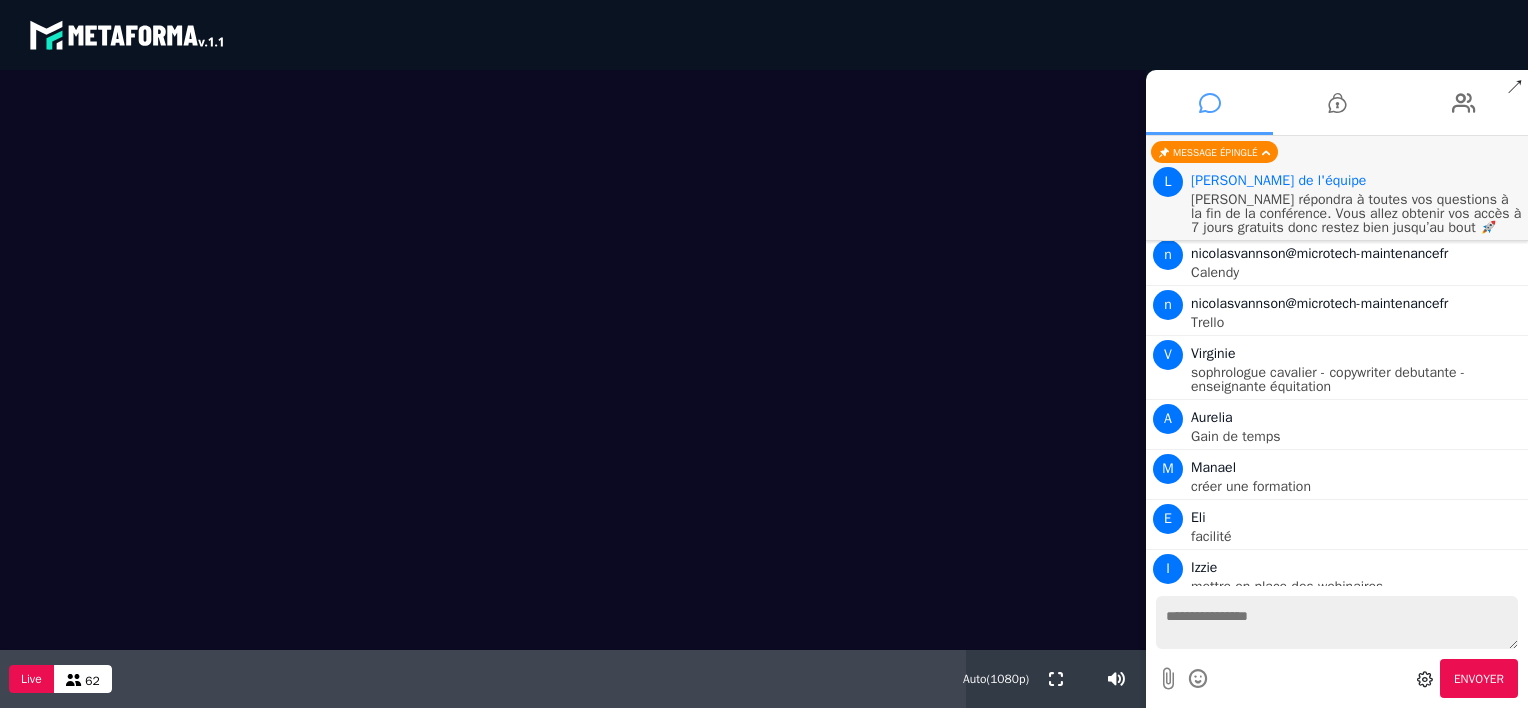 scroll, scrollTop: 1540, scrollLeft: 0, axis: vertical 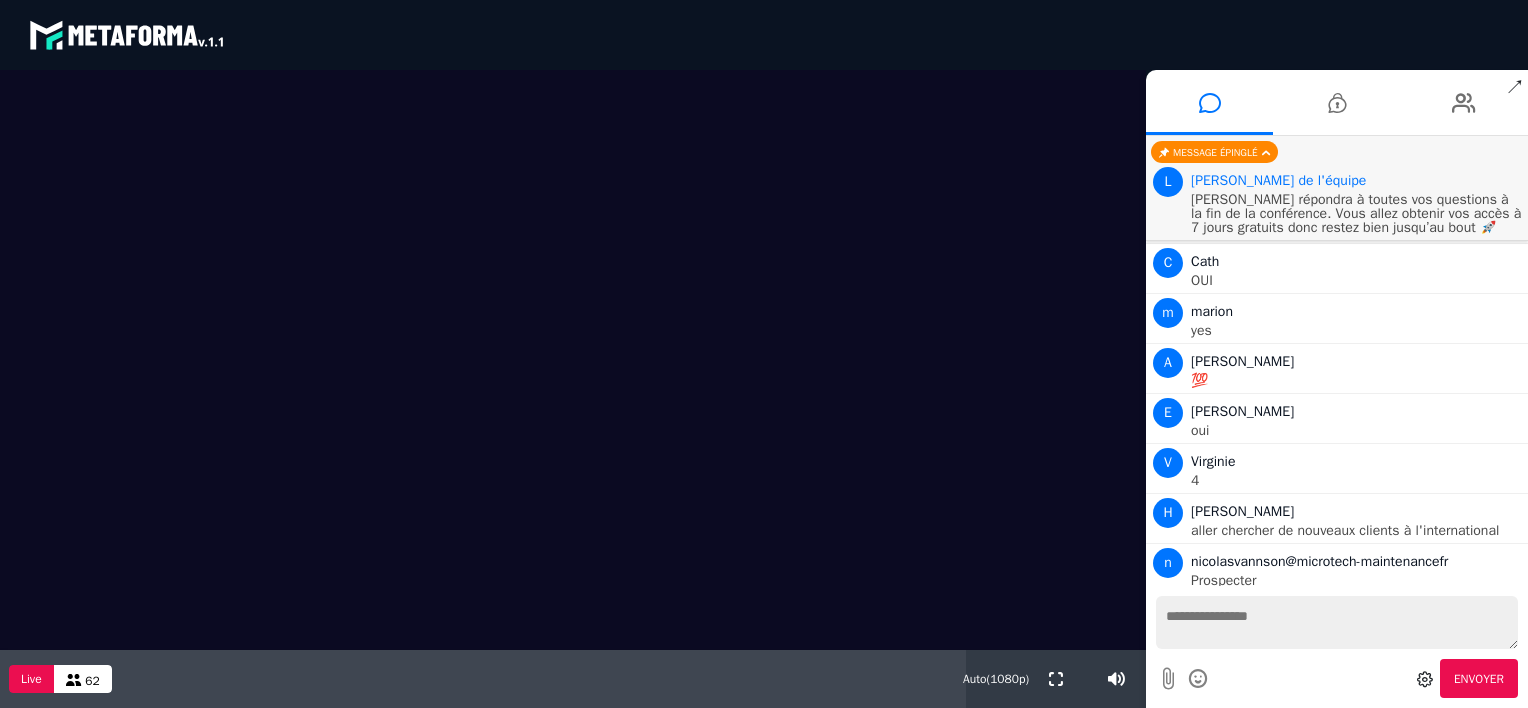 click at bounding box center (1337, 622) 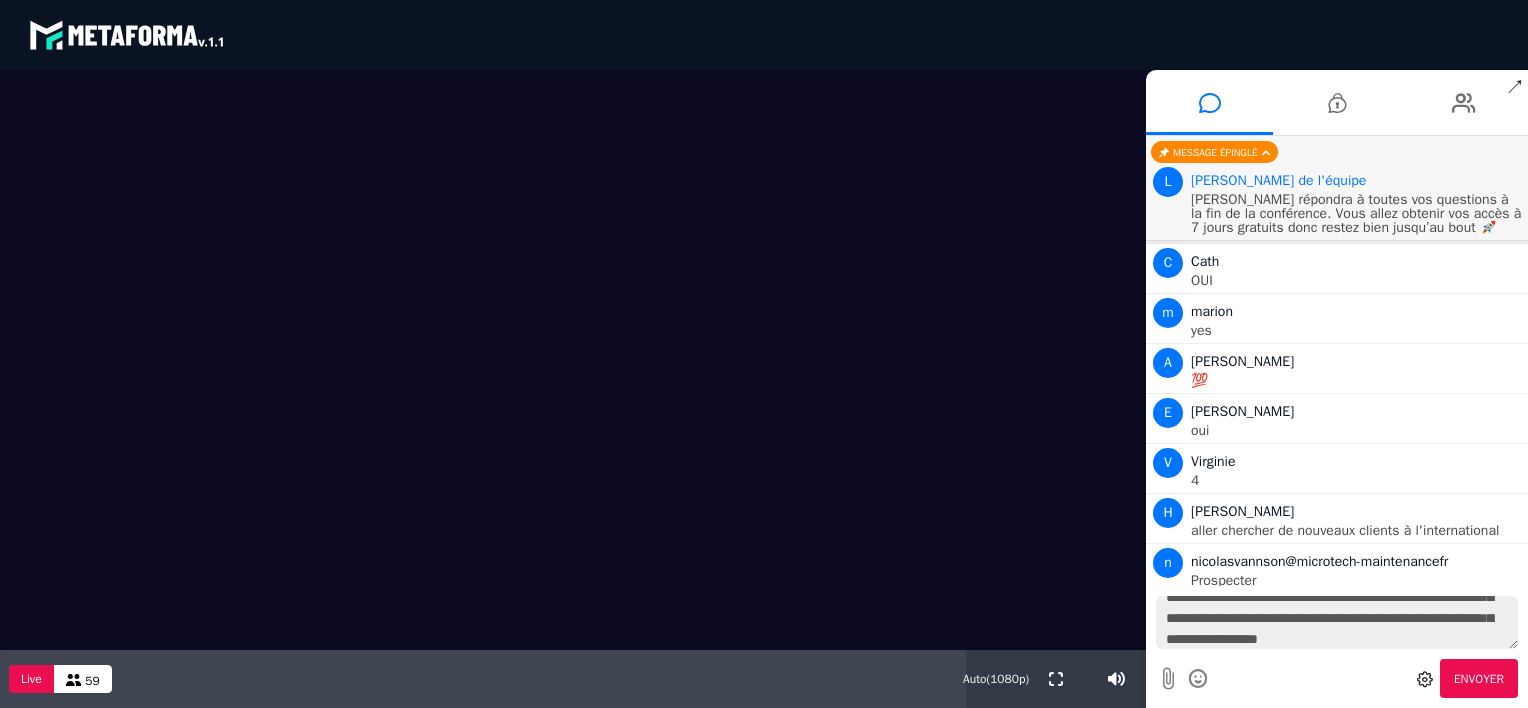 scroll, scrollTop: 60, scrollLeft: 0, axis: vertical 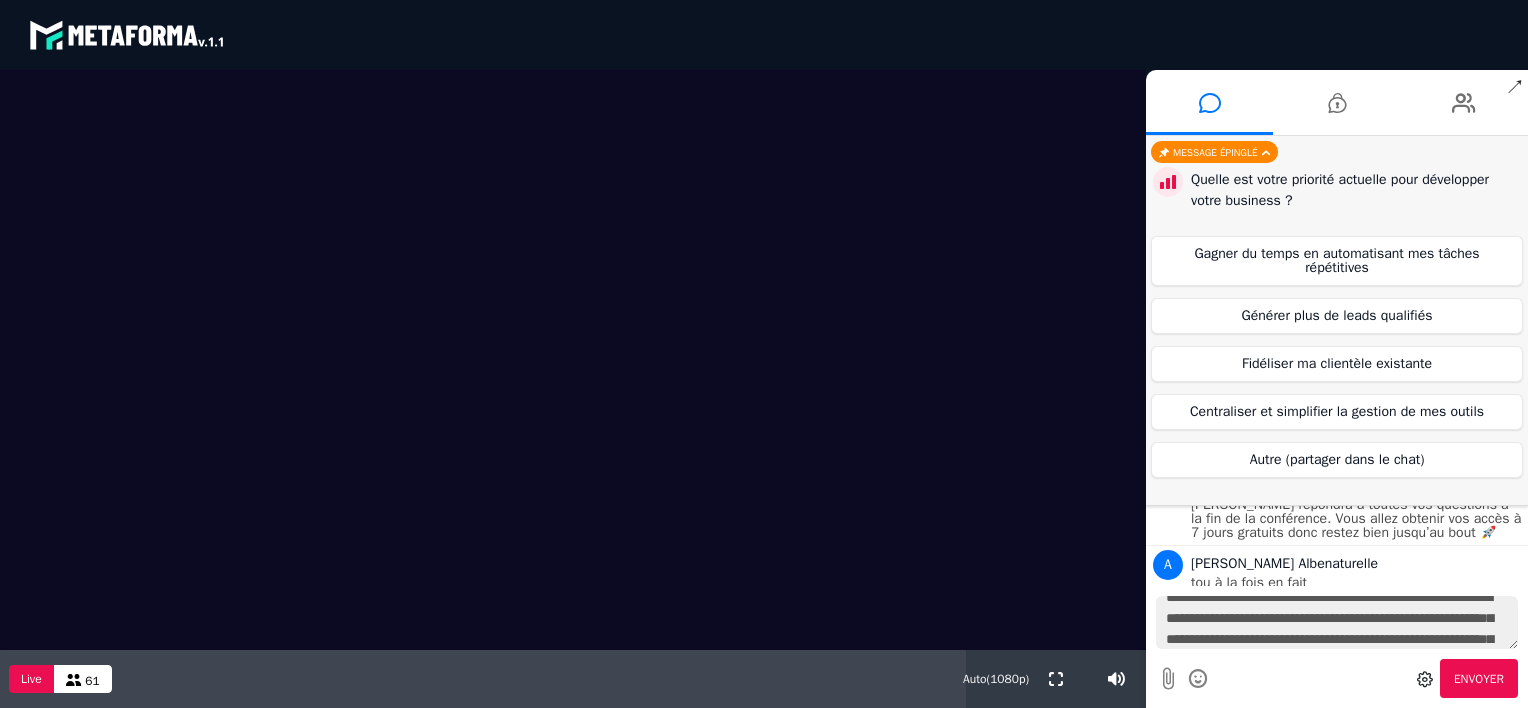click on "**********" at bounding box center (1337, 622) 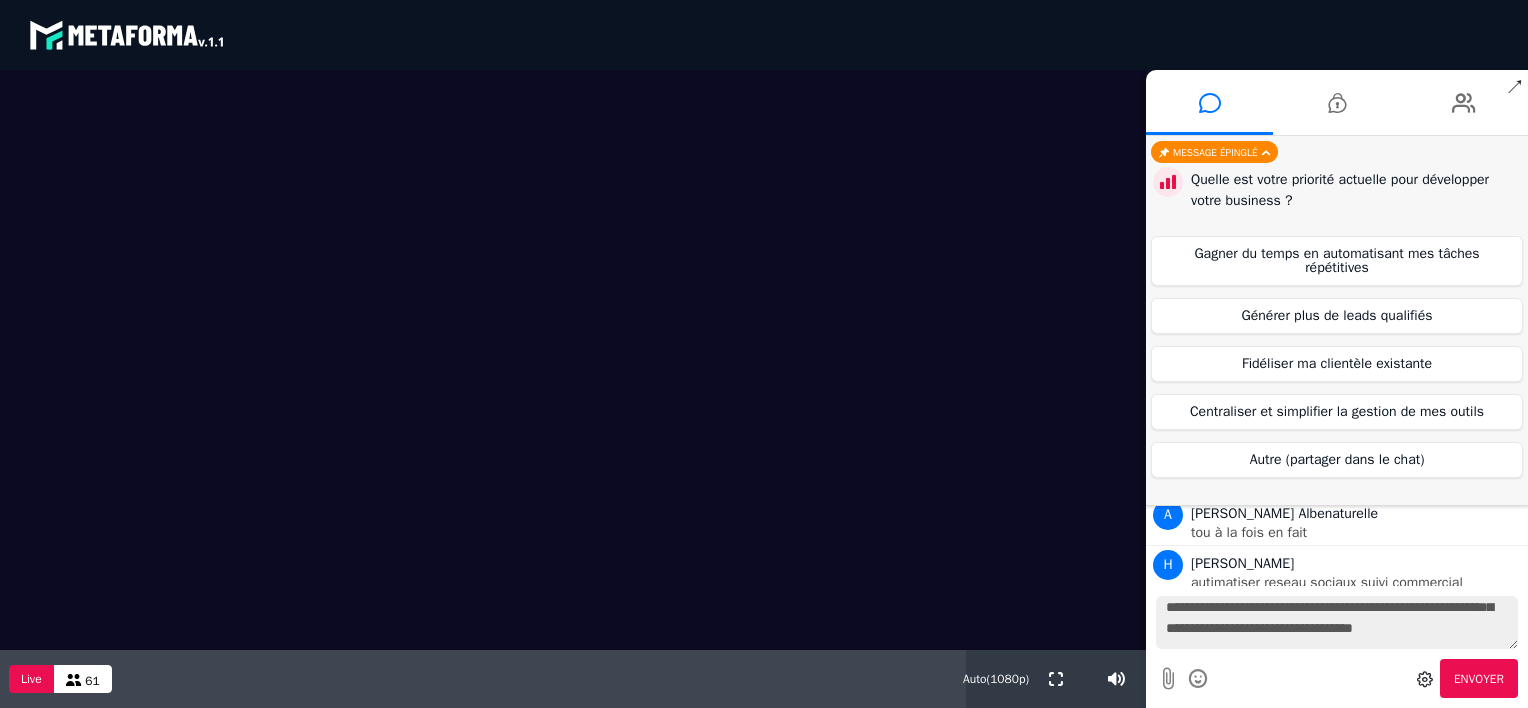 scroll, scrollTop: 72, scrollLeft: 0, axis: vertical 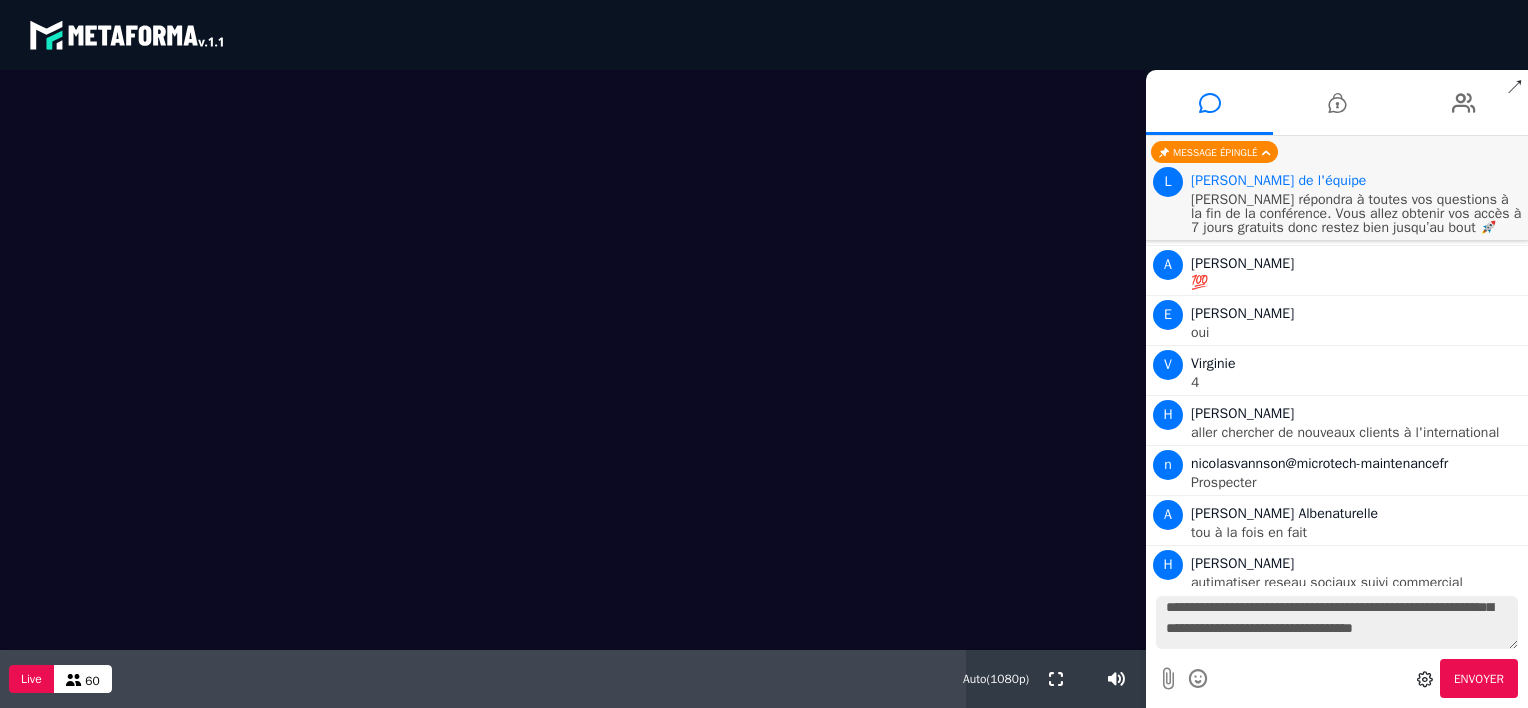 drag, startPoint x: 1512, startPoint y: 631, endPoint x: 1514, endPoint y: 594, distance: 37.054016 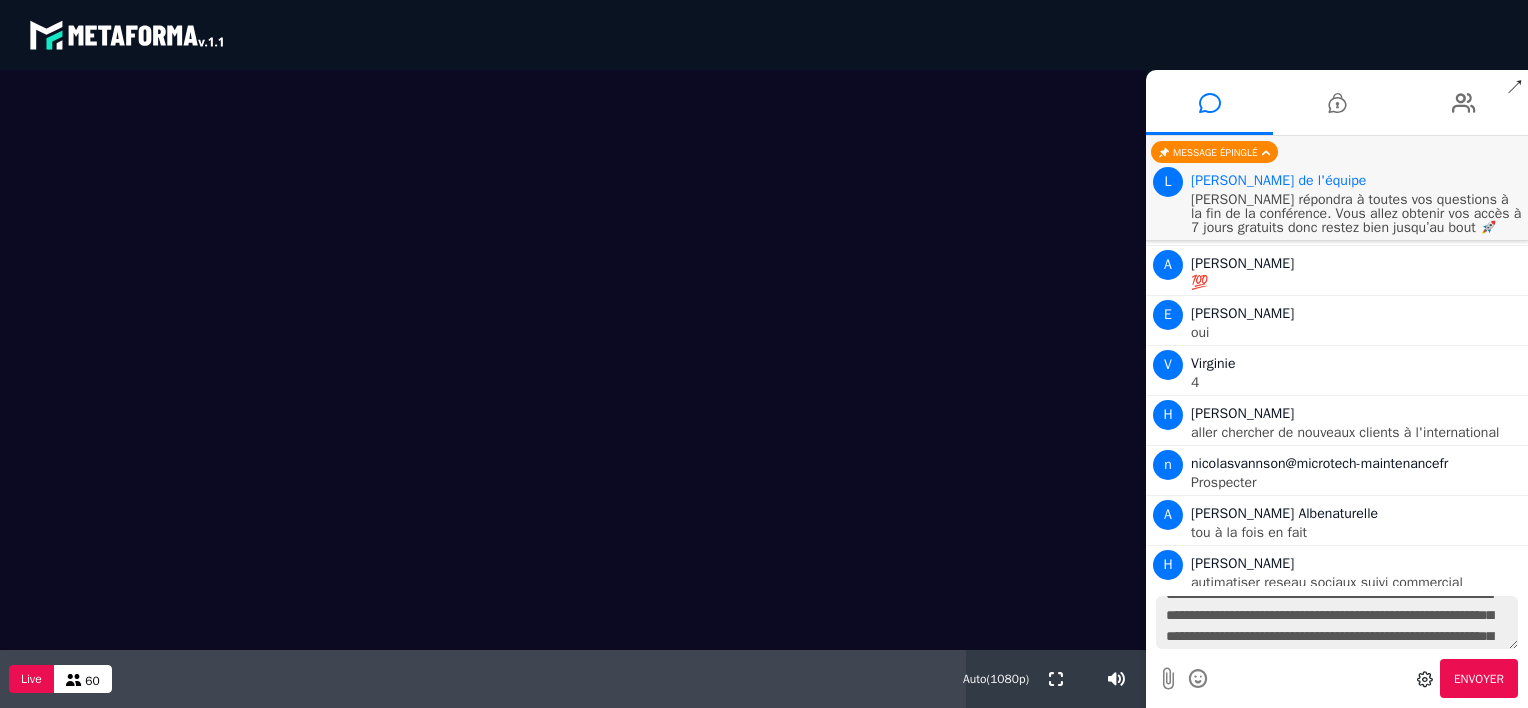 drag, startPoint x: 1511, startPoint y: 632, endPoint x: 1512, endPoint y: 598, distance: 34.0147 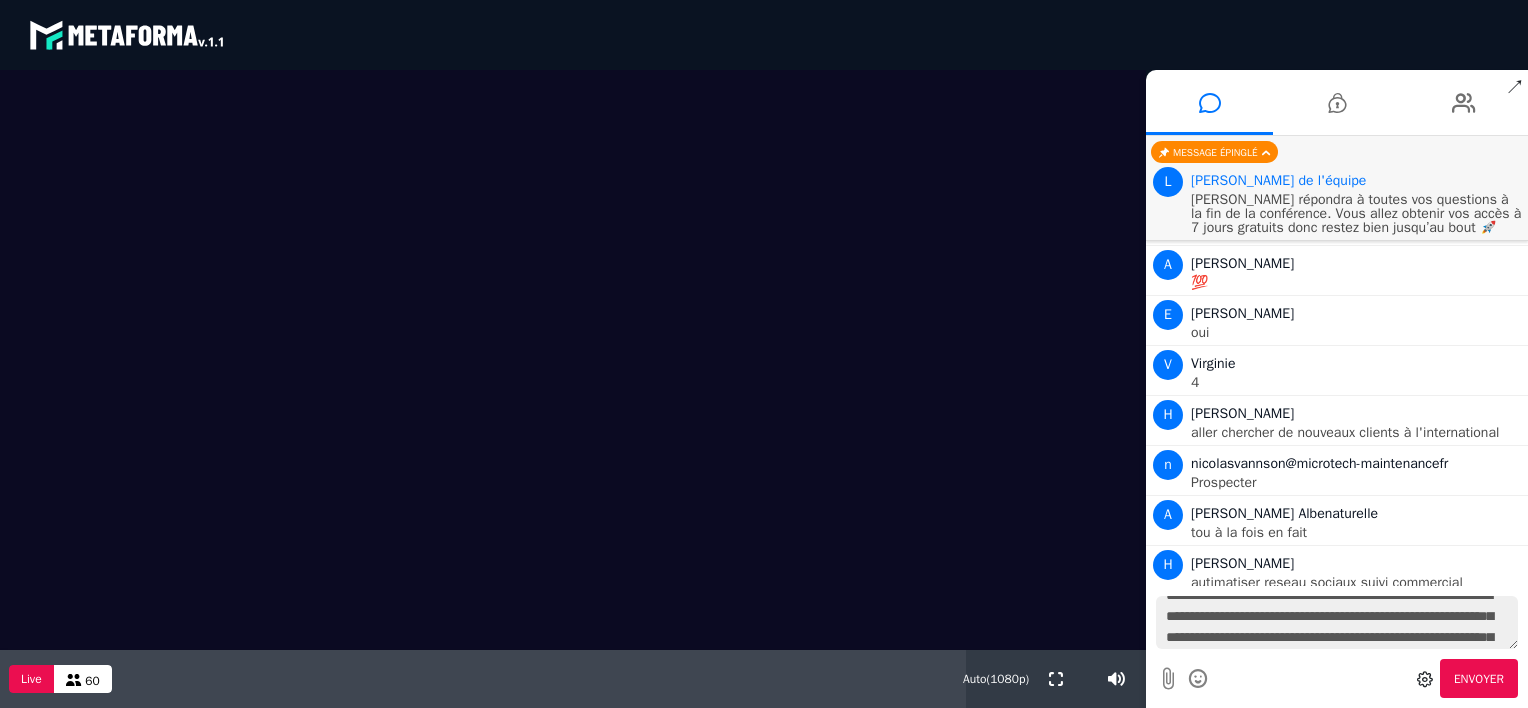 scroll, scrollTop: 24, scrollLeft: 0, axis: vertical 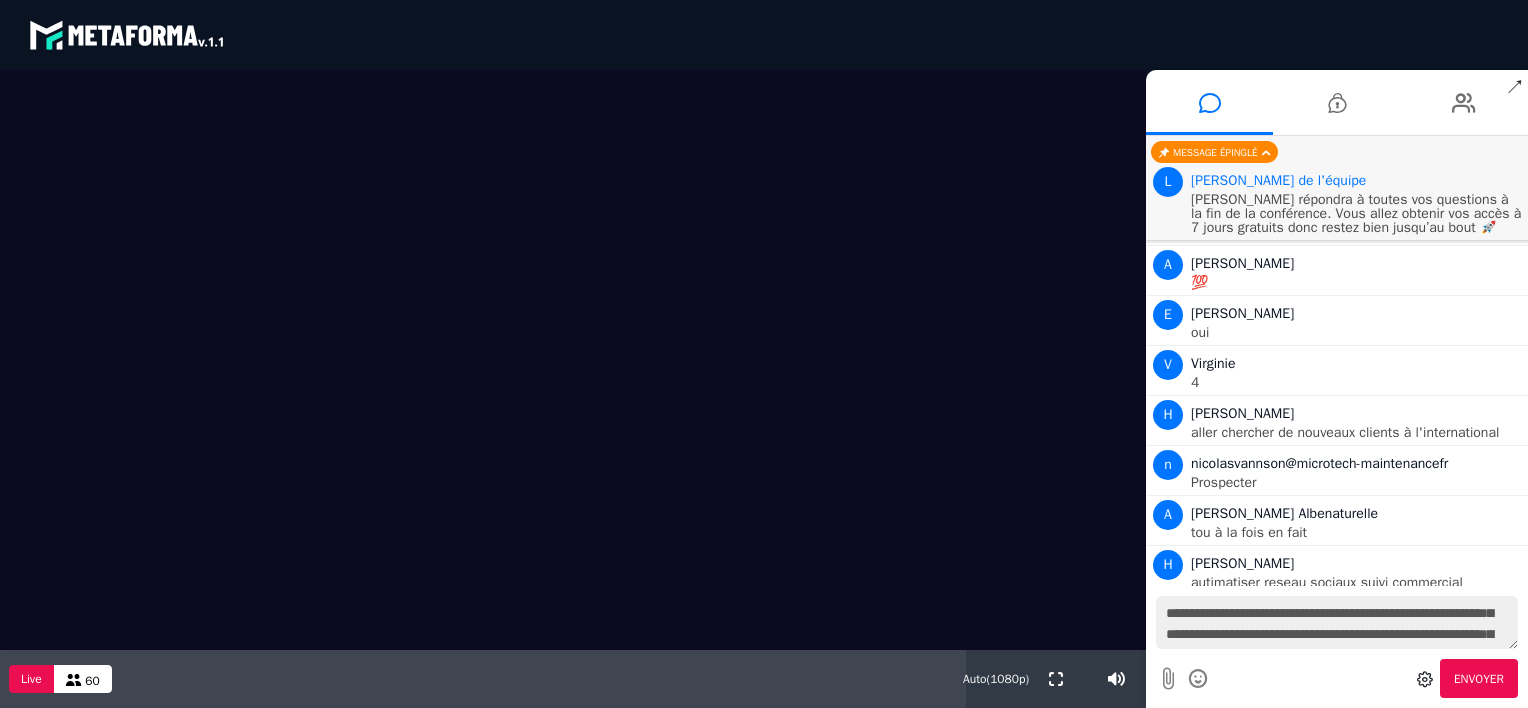 click on "**********" at bounding box center (1337, 622) 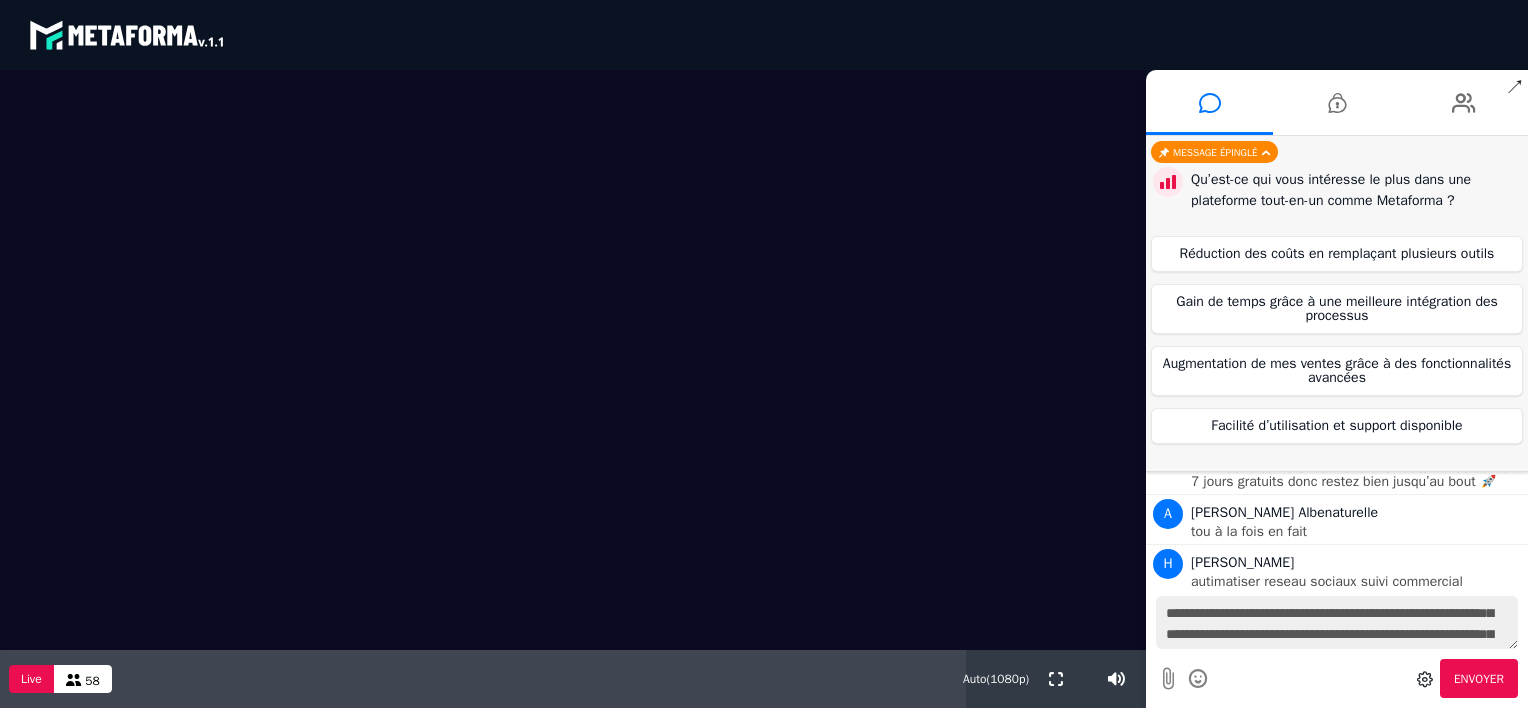 scroll, scrollTop: 1766, scrollLeft: 0, axis: vertical 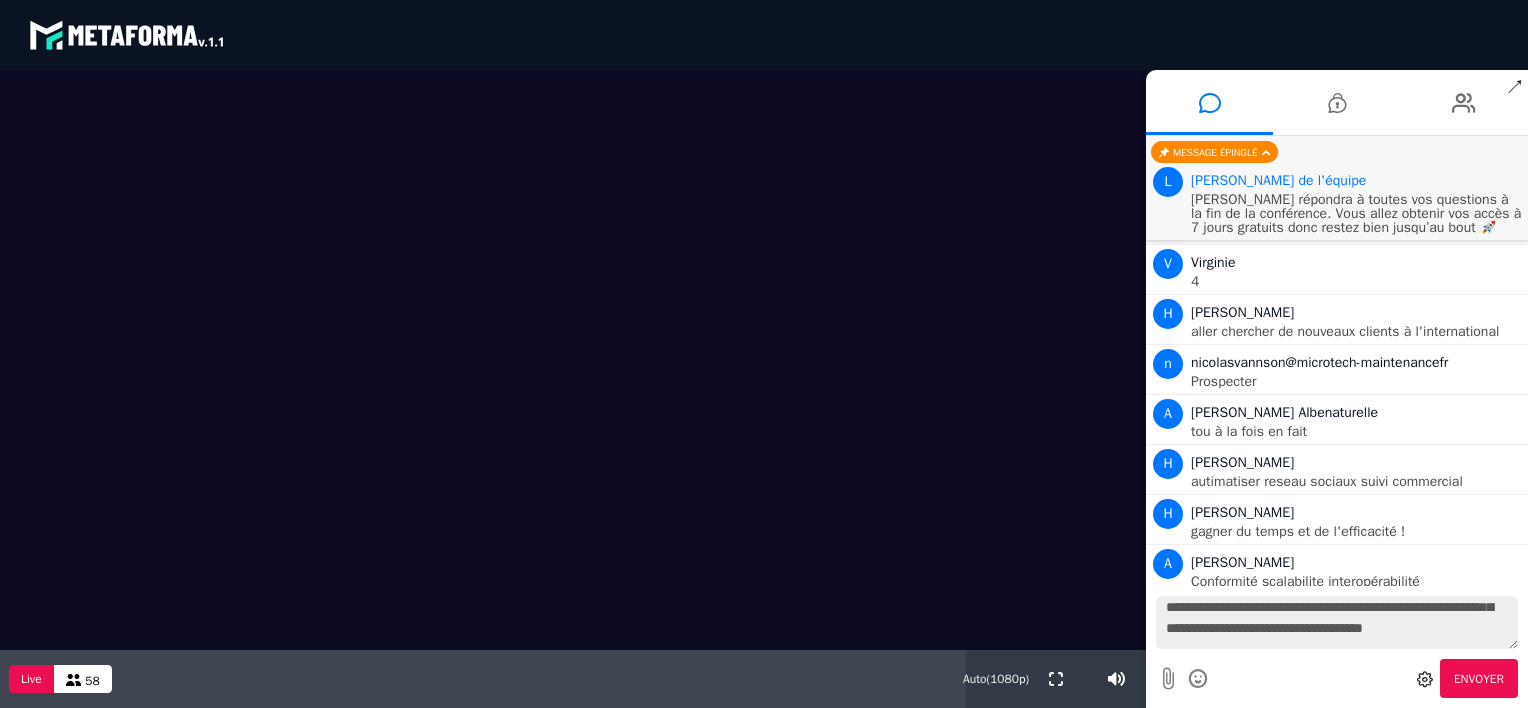 click on "**********" at bounding box center (1337, 622) 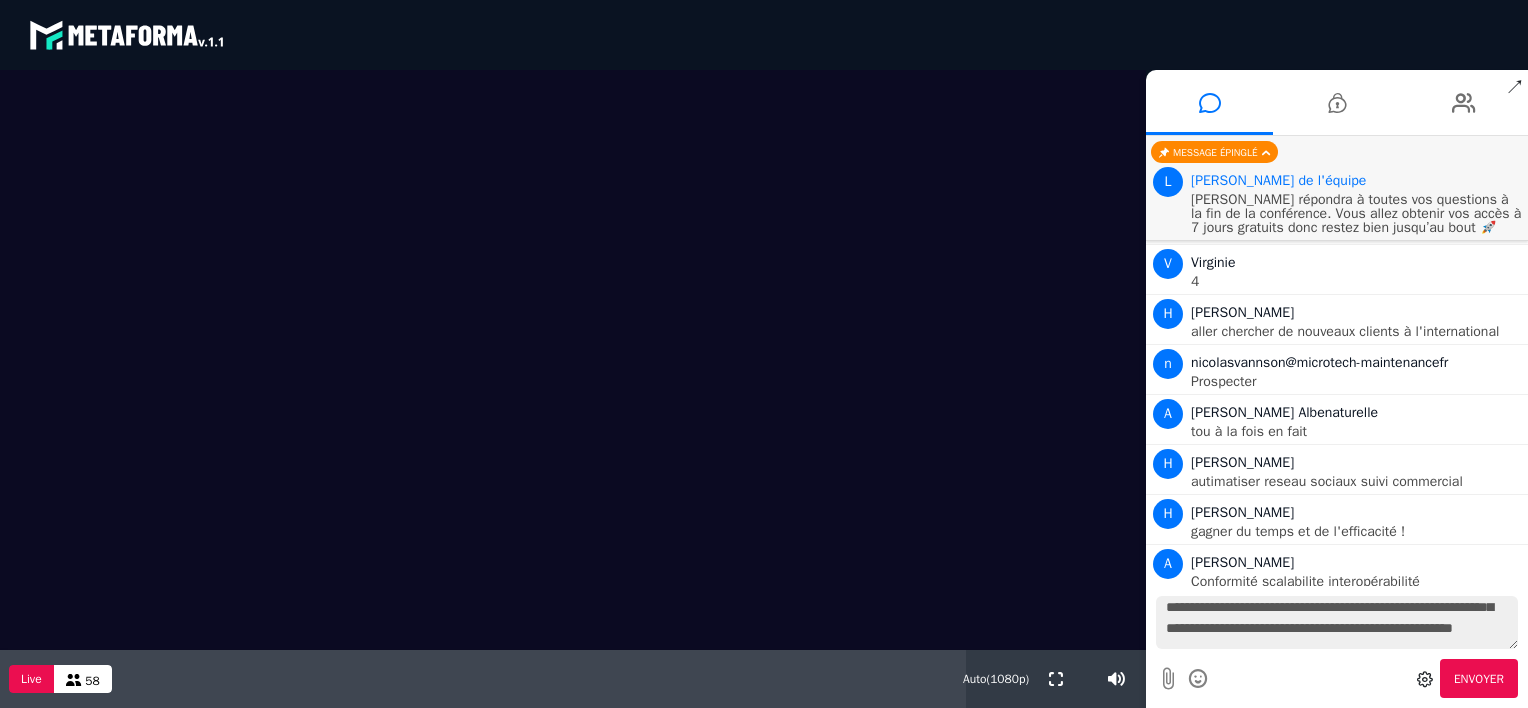 scroll, scrollTop: 102, scrollLeft: 0, axis: vertical 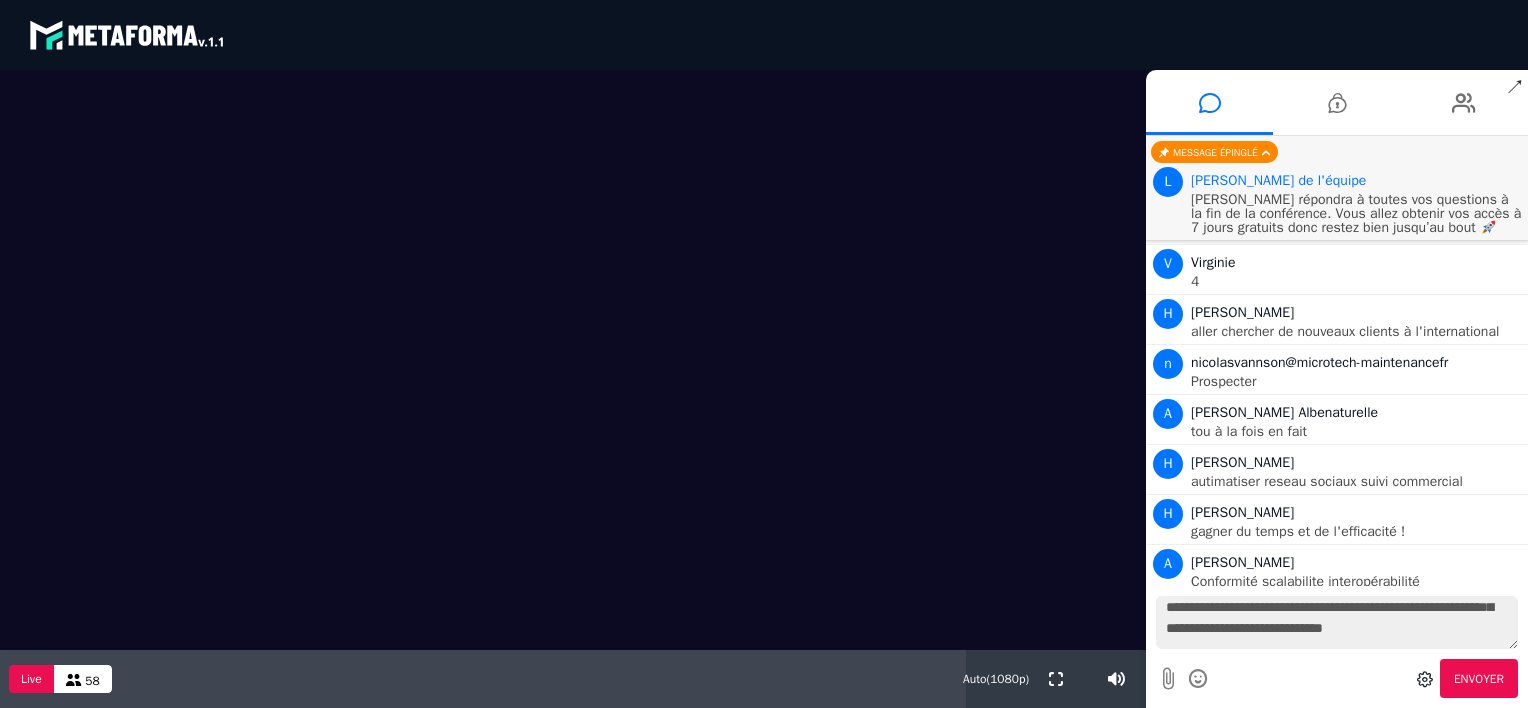click on "**********" at bounding box center (1337, 622) 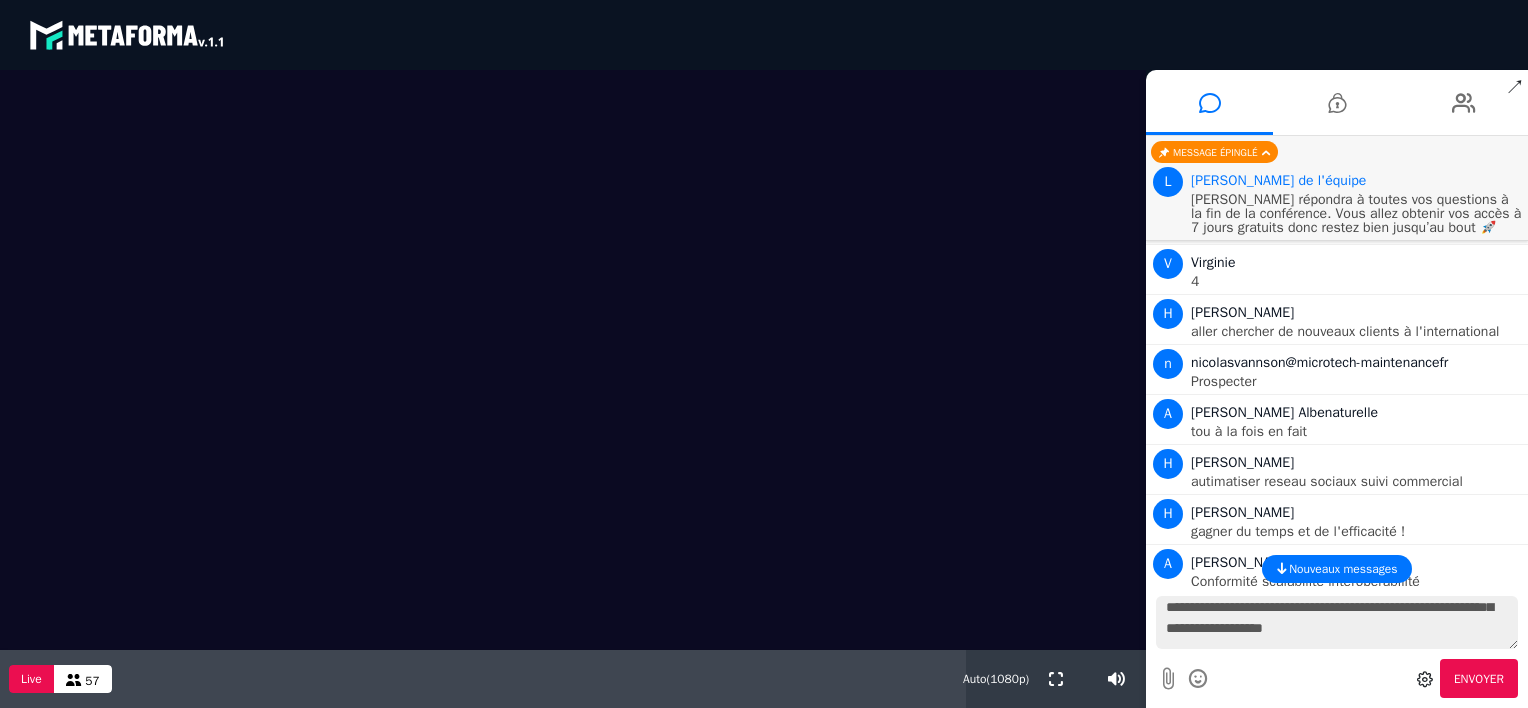 scroll, scrollTop: 134, scrollLeft: 0, axis: vertical 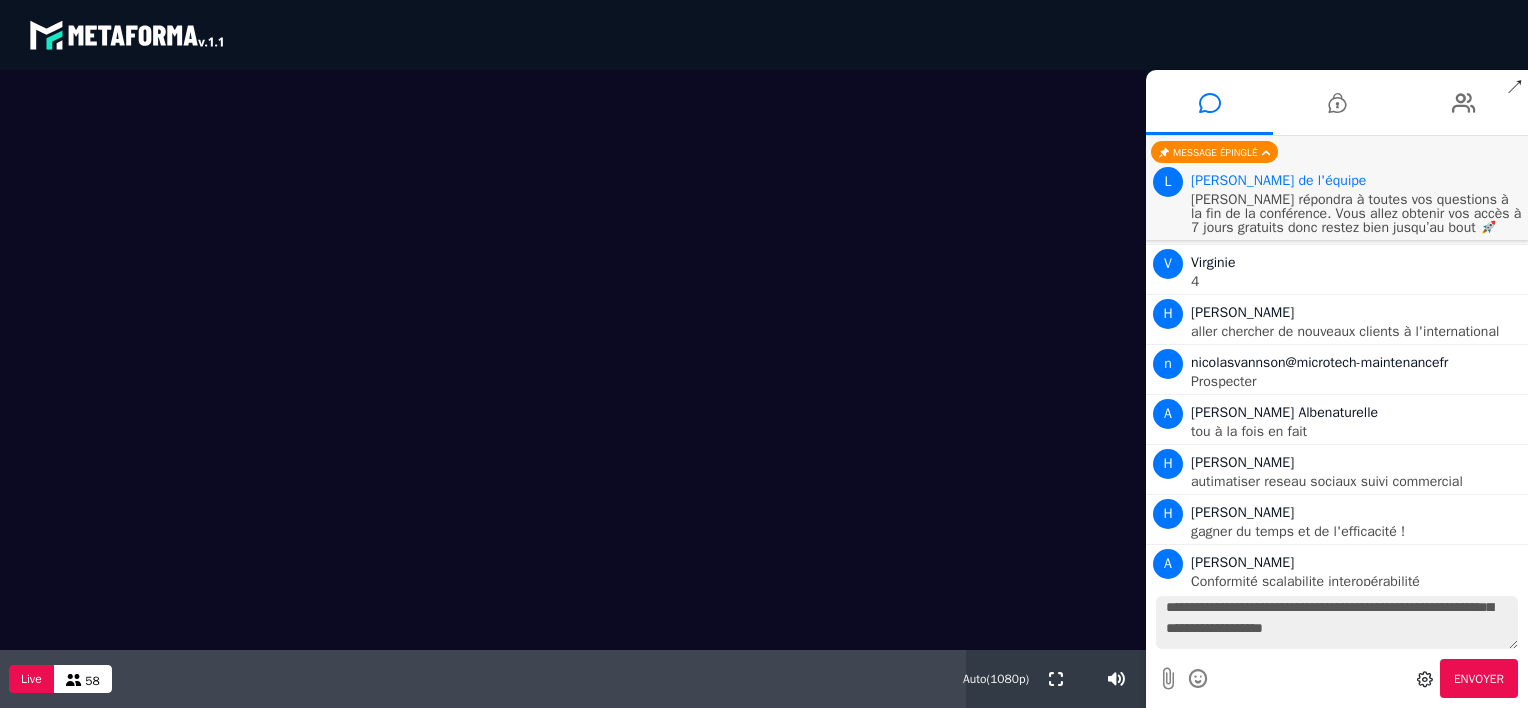 type on "**********" 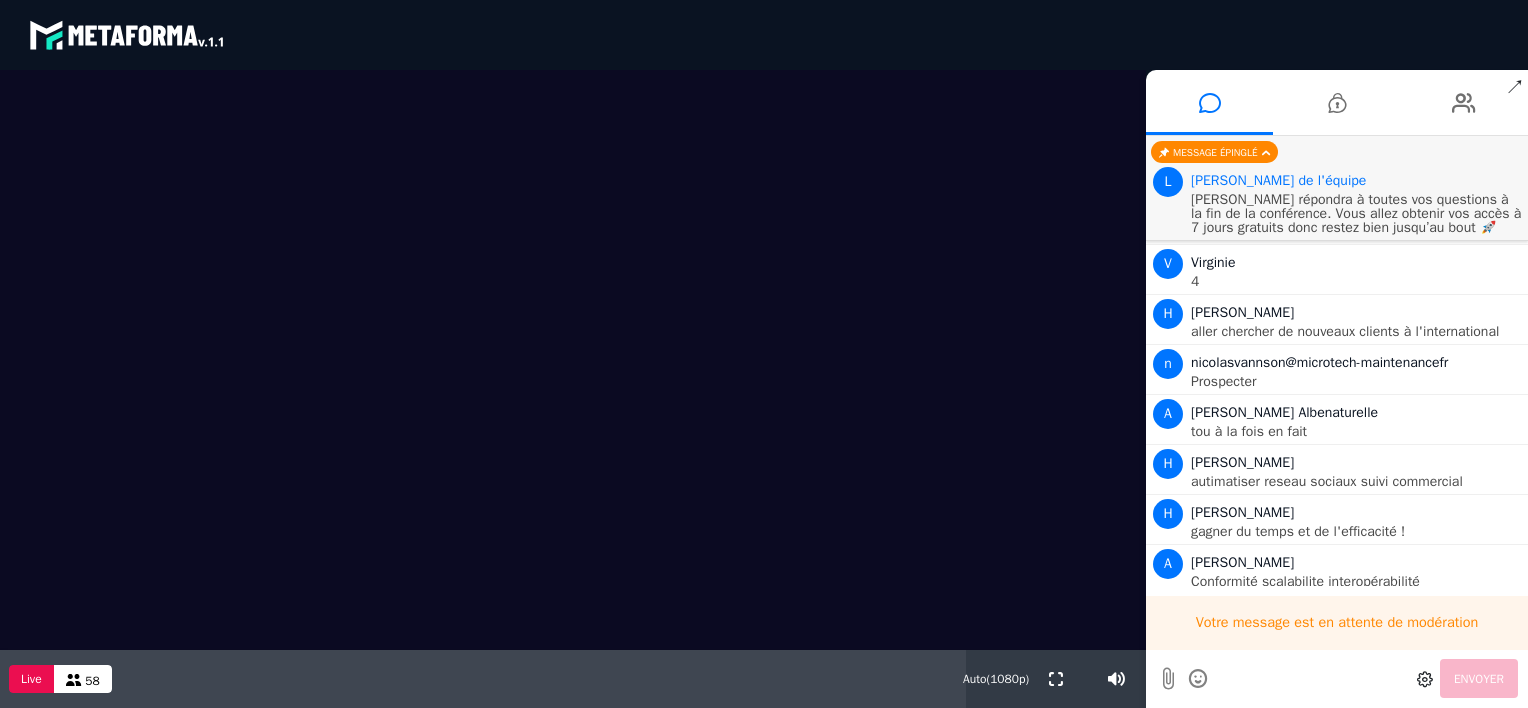 type 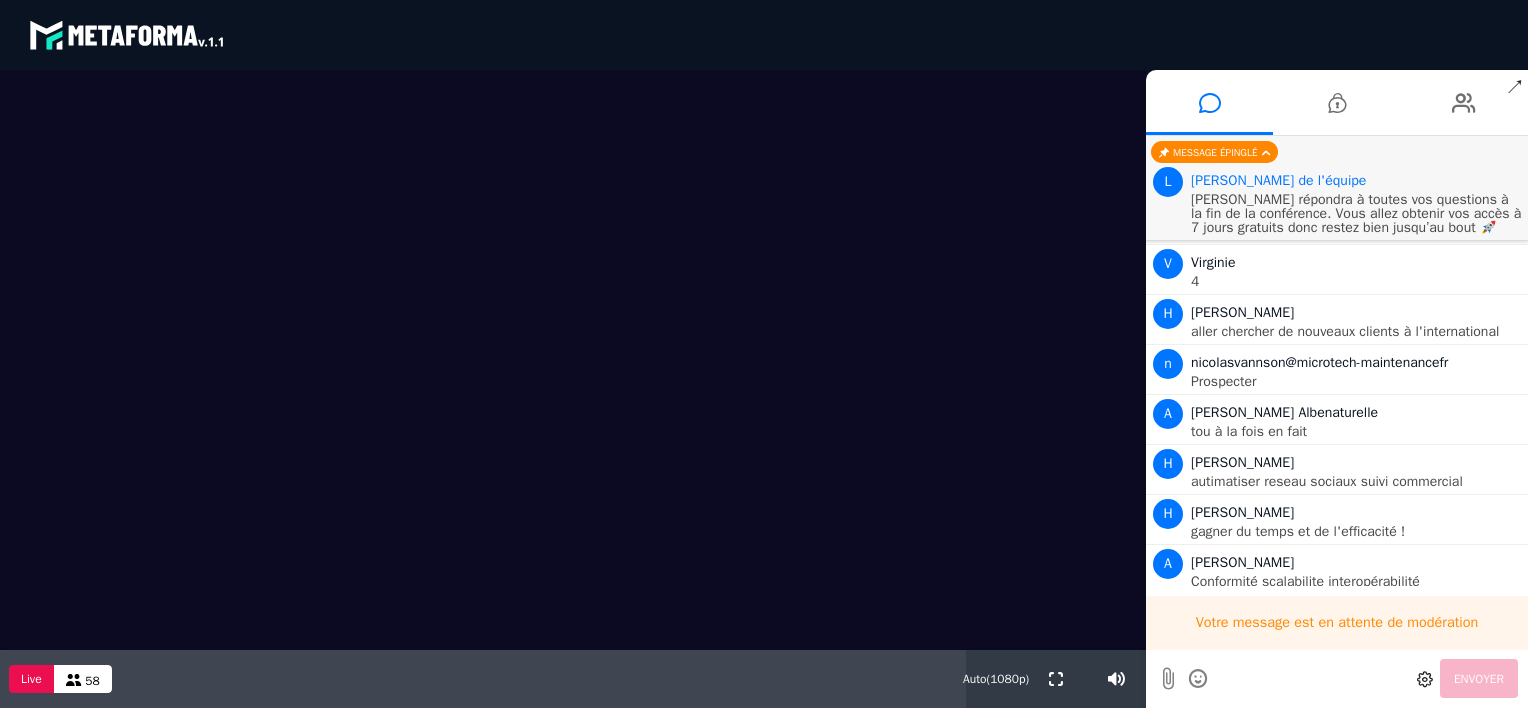 scroll, scrollTop: 0, scrollLeft: 0, axis: both 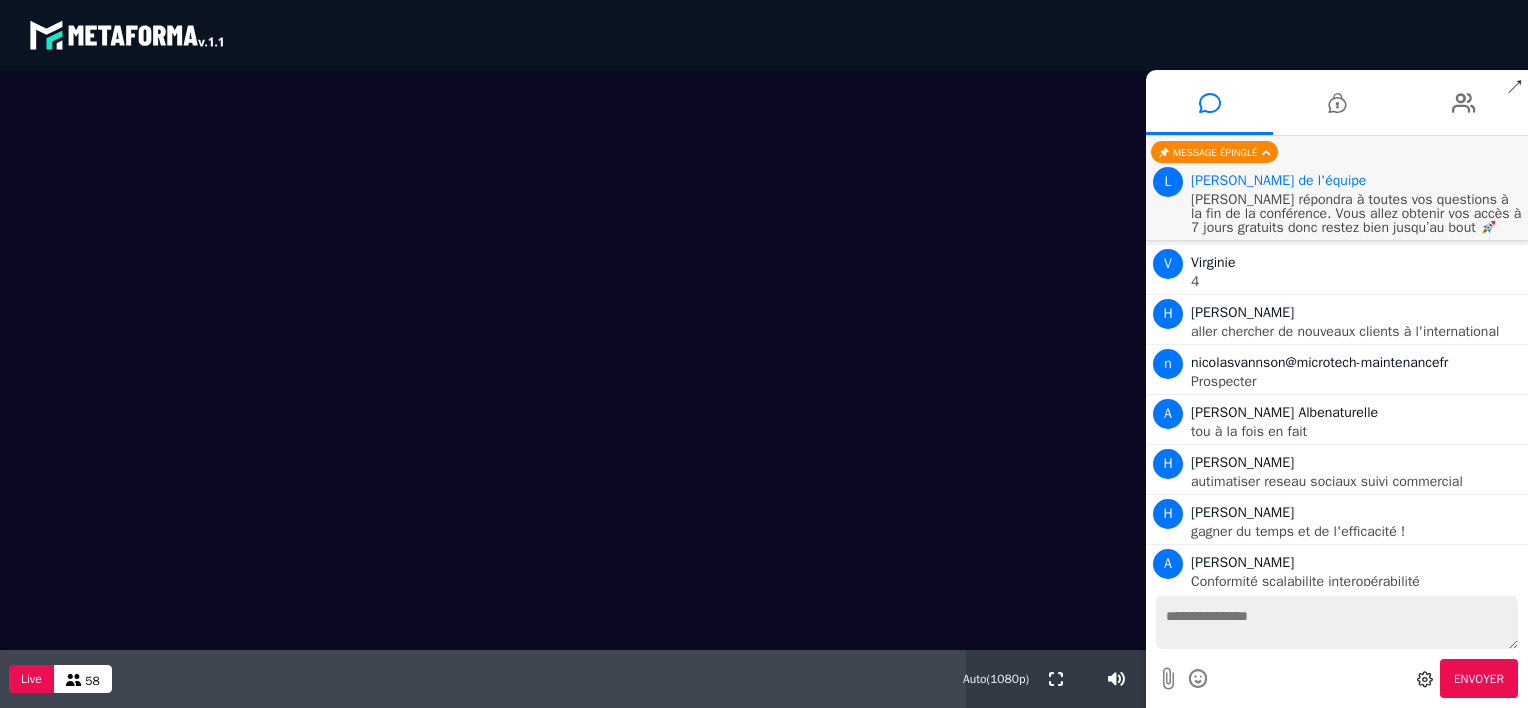 drag, startPoint x: 1527, startPoint y: 524, endPoint x: 1527, endPoint y: 590, distance: 66 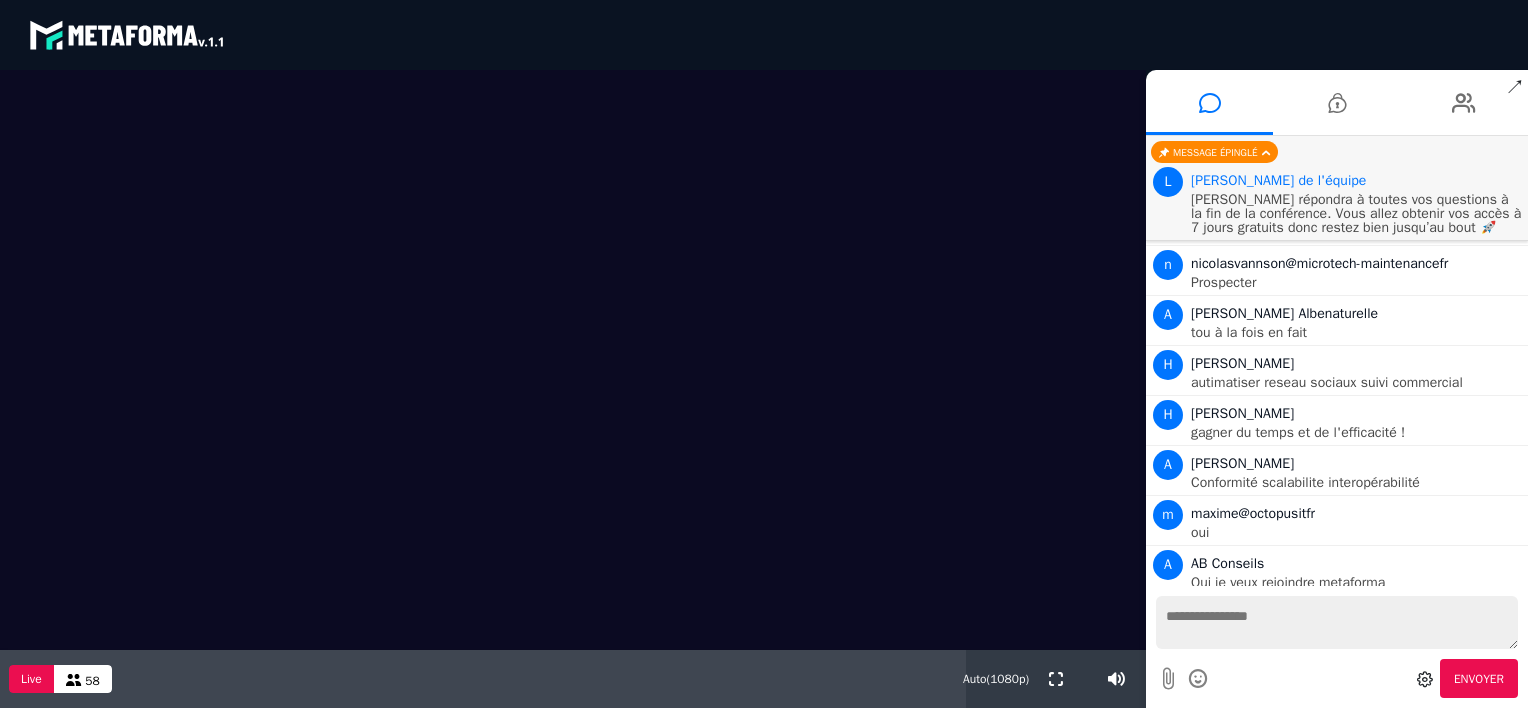 scroll, scrollTop: 1888, scrollLeft: 0, axis: vertical 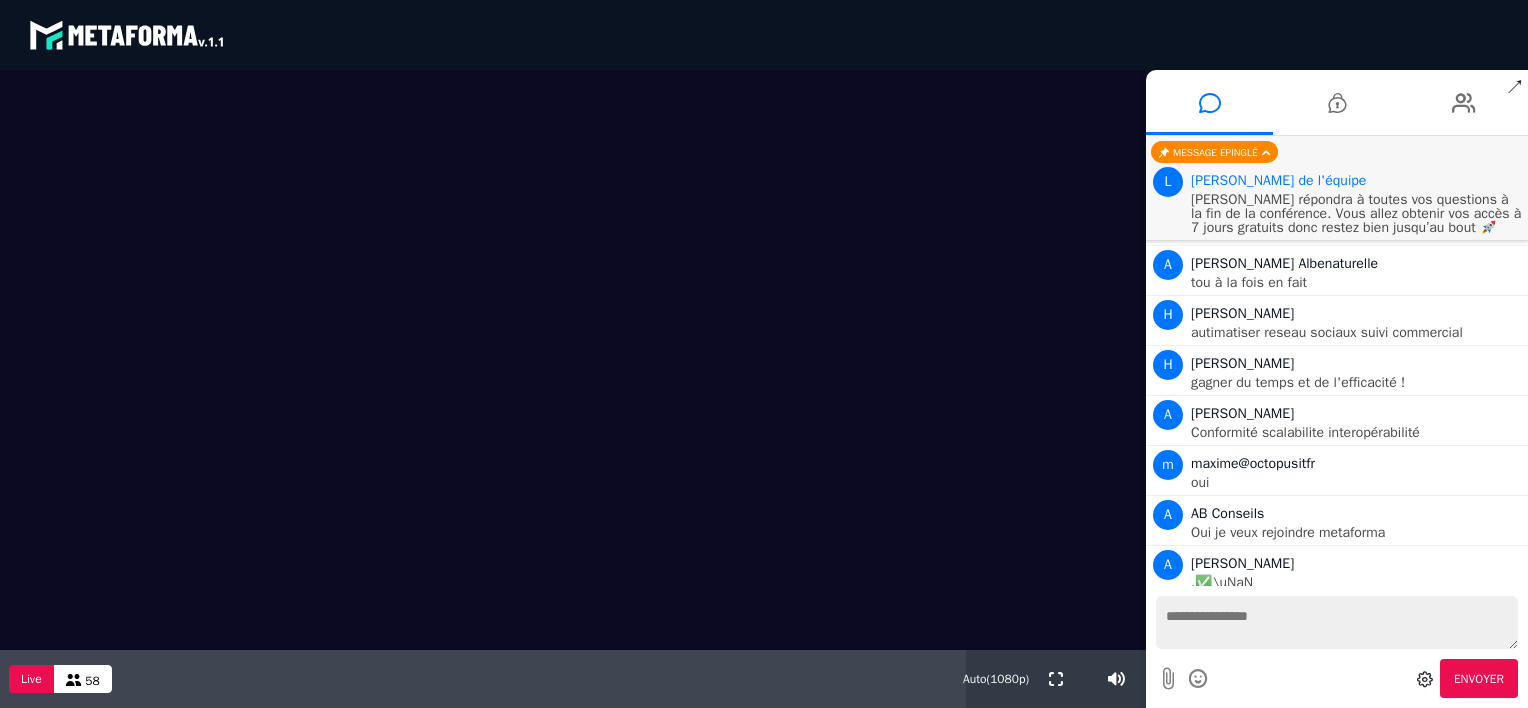 drag, startPoint x: 1523, startPoint y: 525, endPoint x: 1527, endPoint y: 583, distance: 58.137768 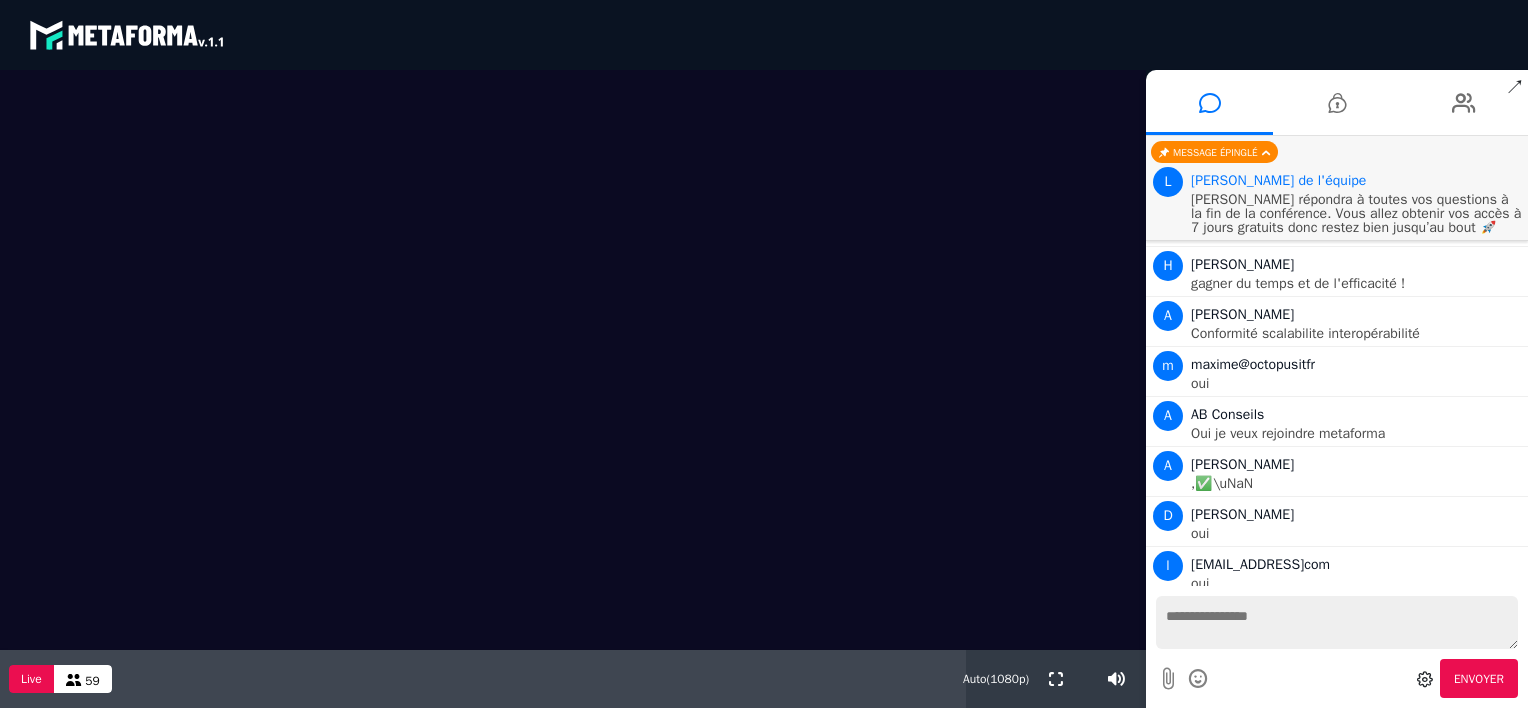 scroll, scrollTop: 2037, scrollLeft: 0, axis: vertical 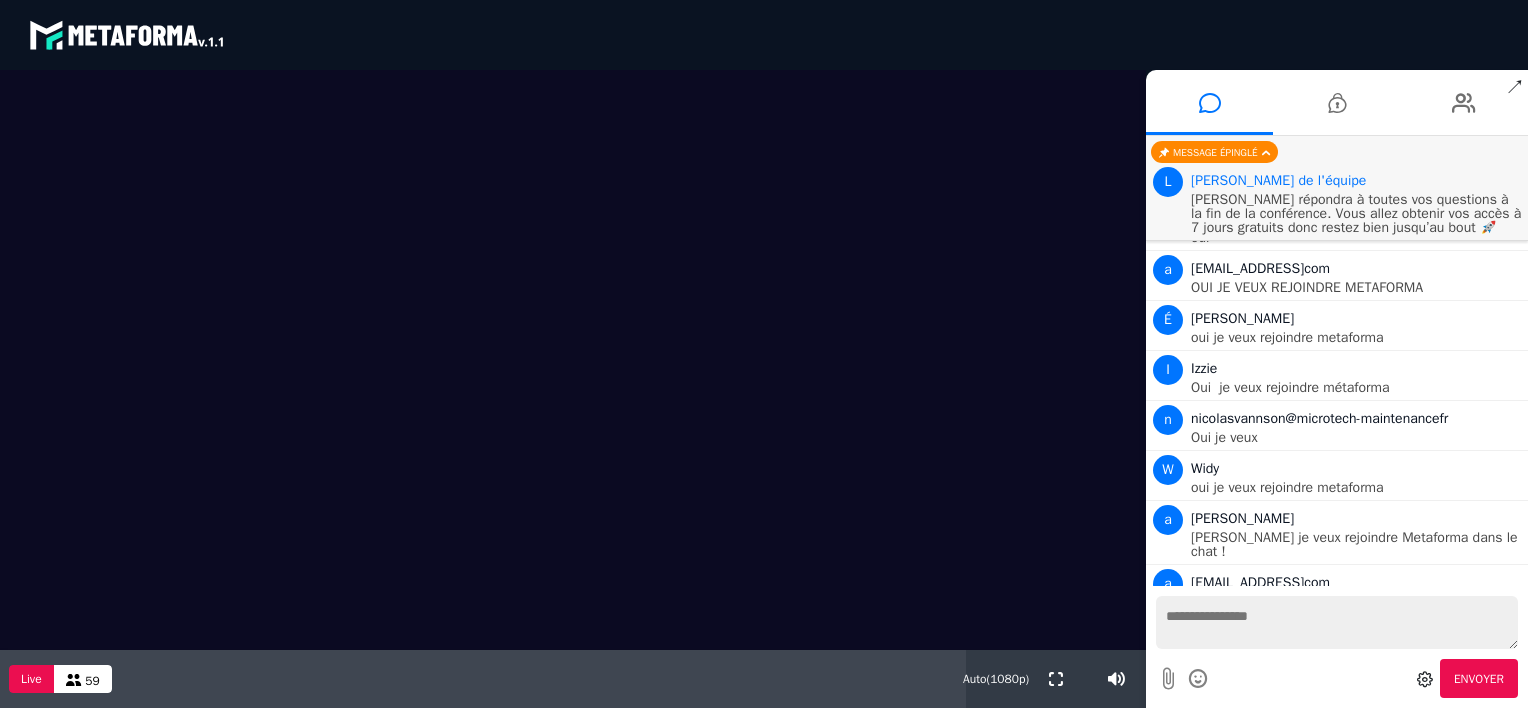 type 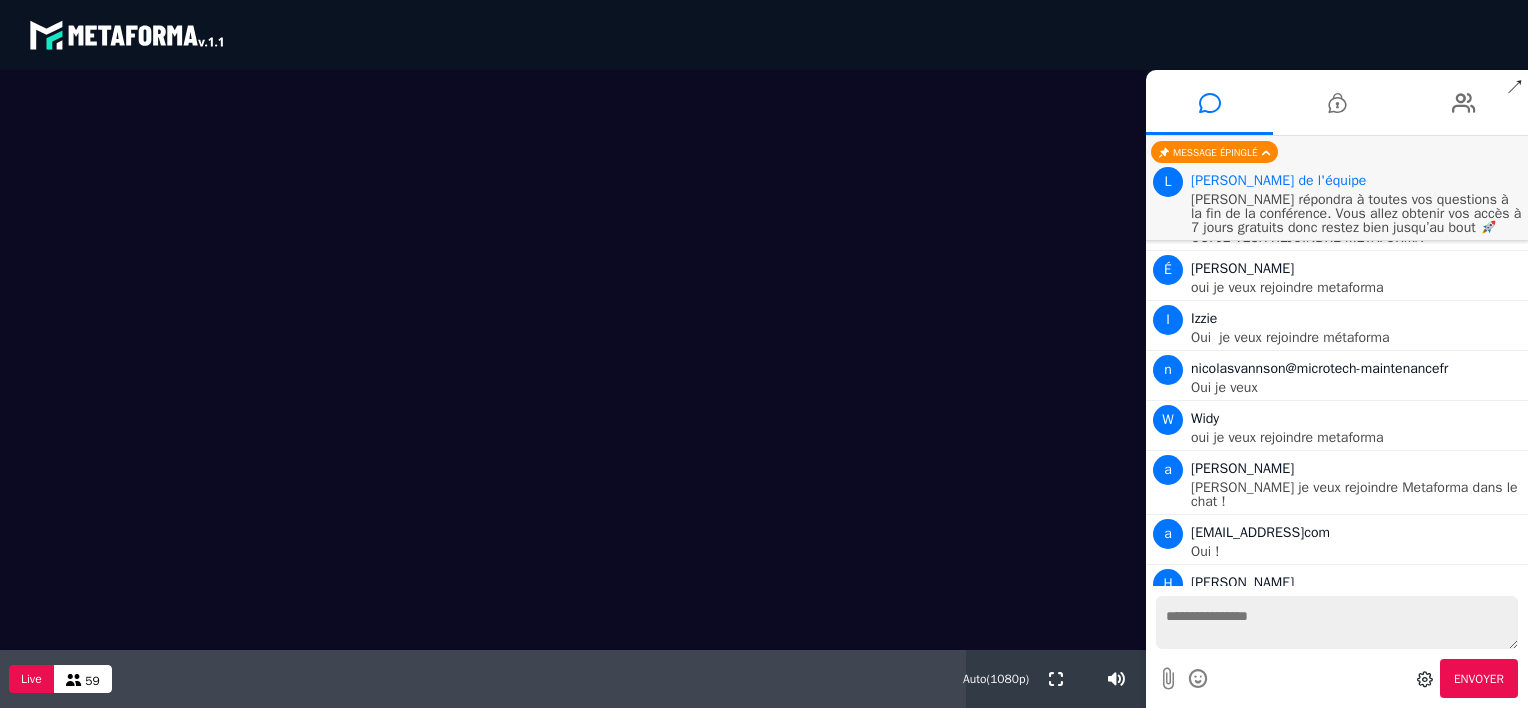 scroll, scrollTop: 3132, scrollLeft: 0, axis: vertical 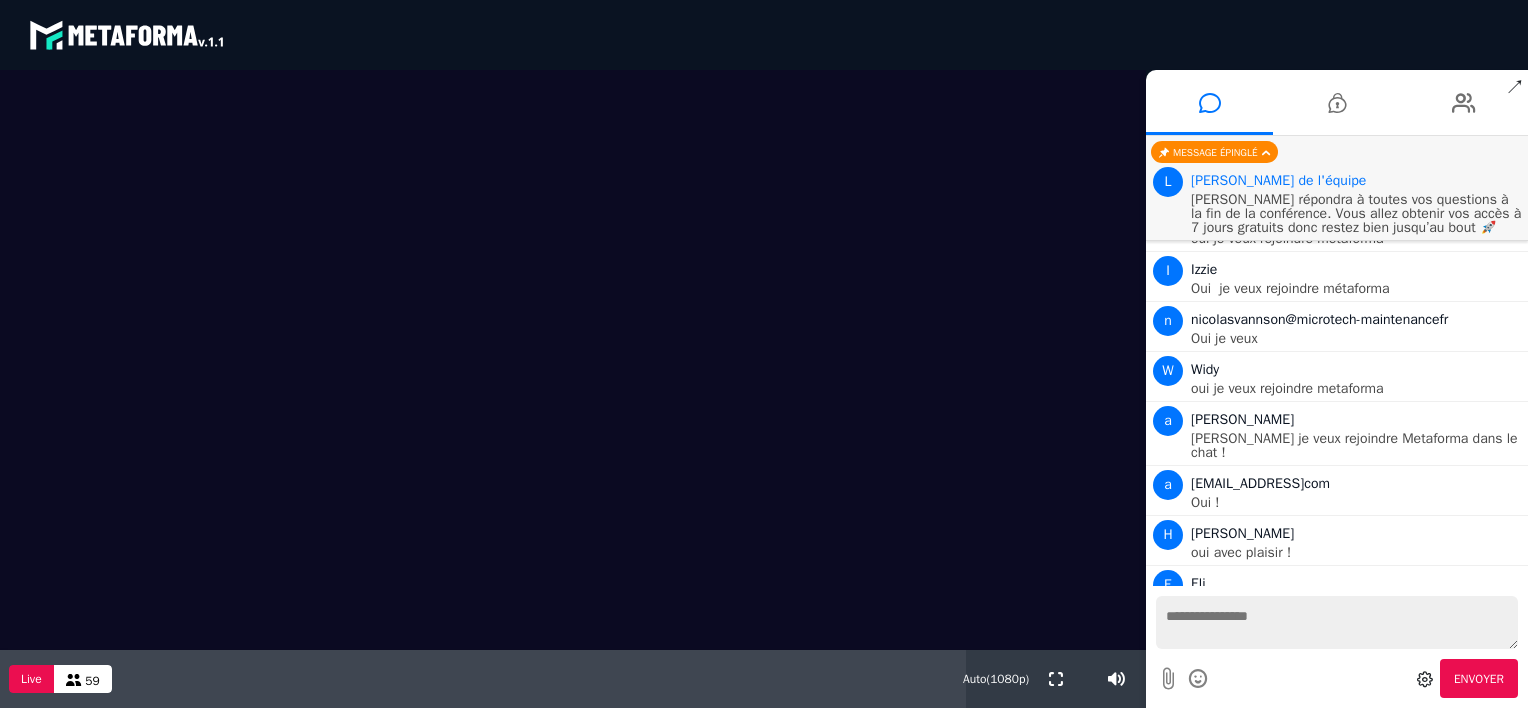 click at bounding box center (1337, 622) 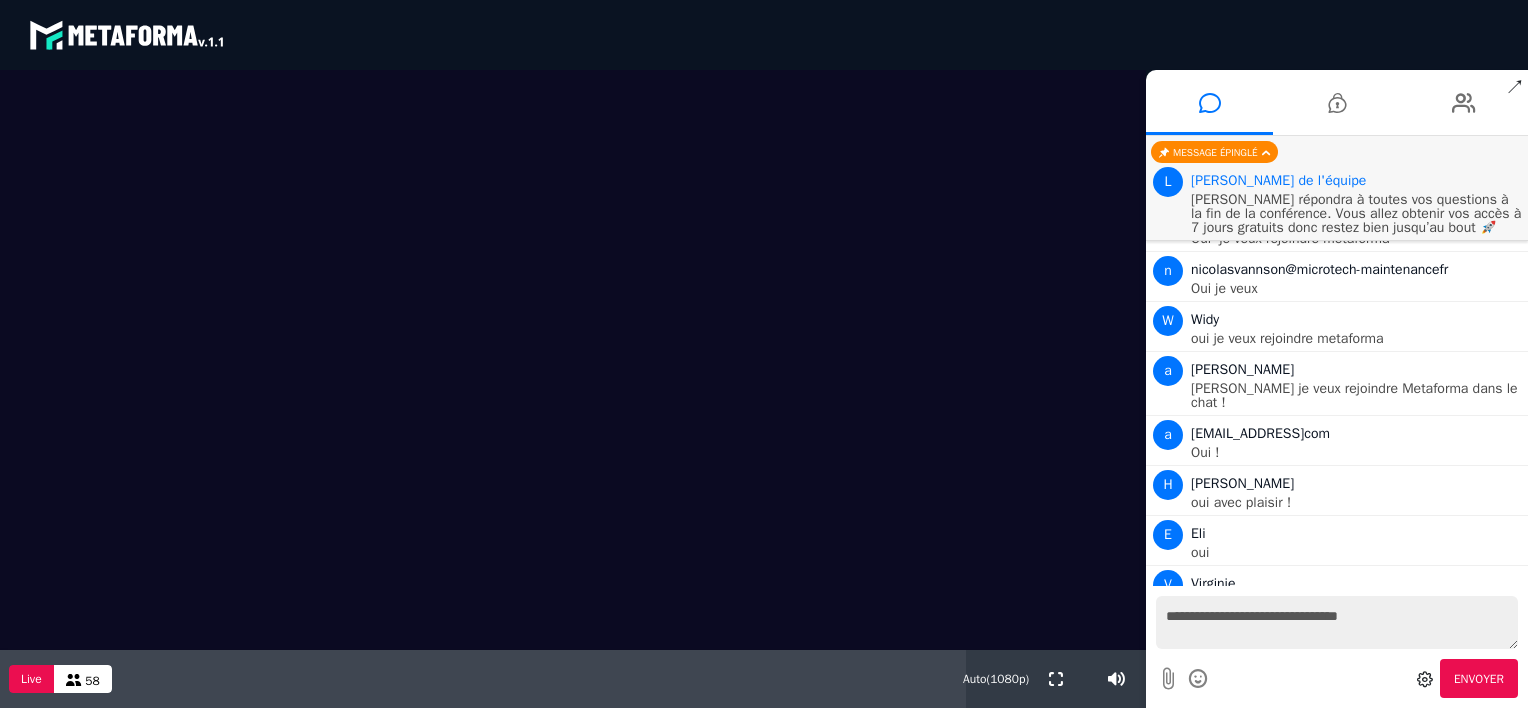 type on "**********" 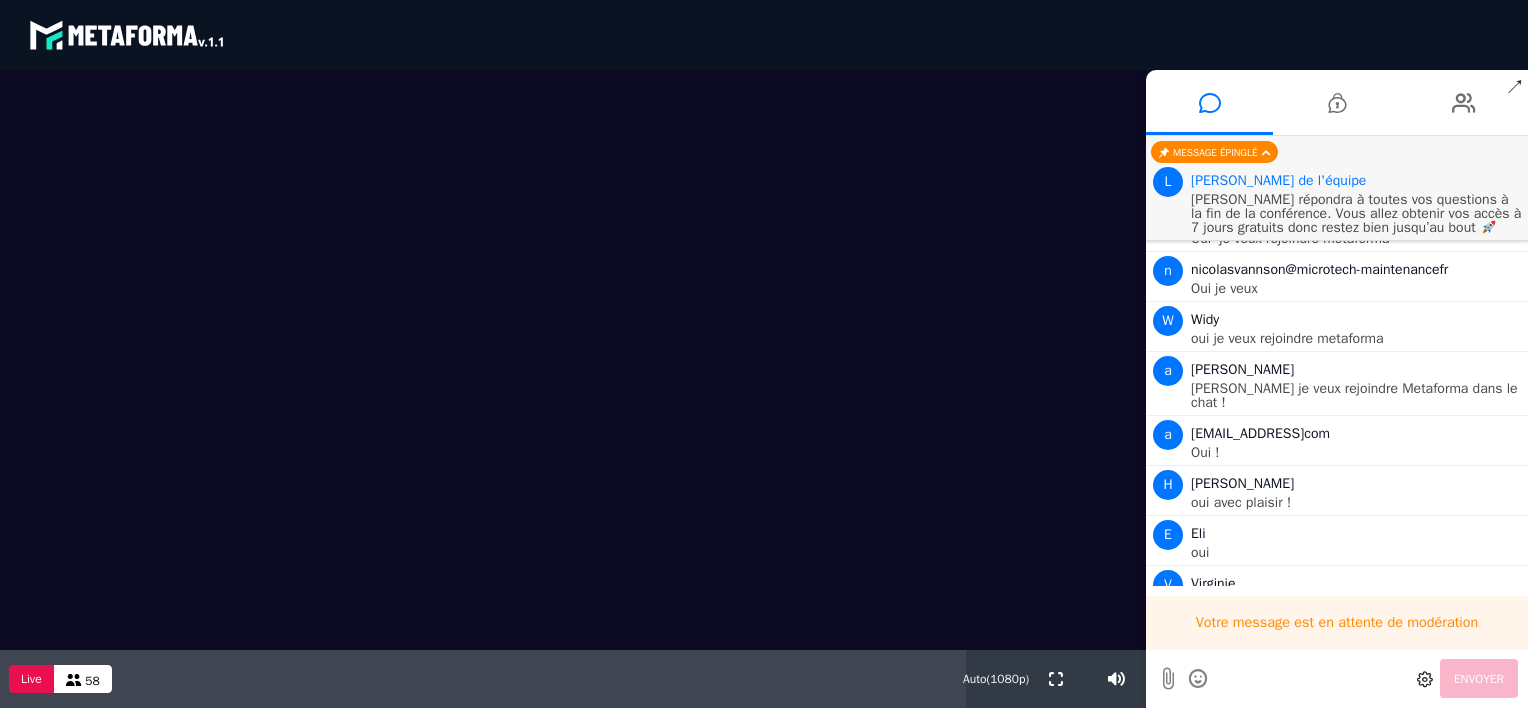 type 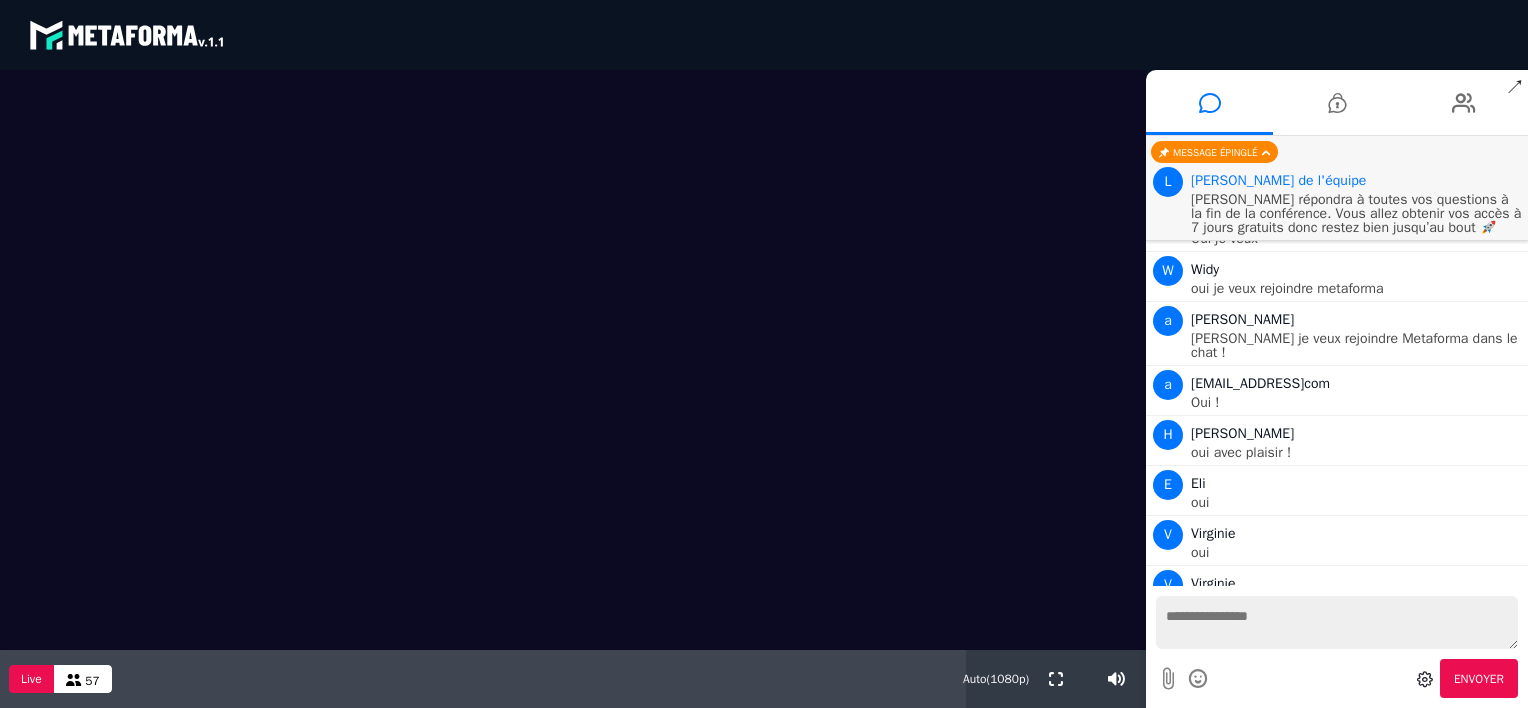 scroll, scrollTop: 3282, scrollLeft: 0, axis: vertical 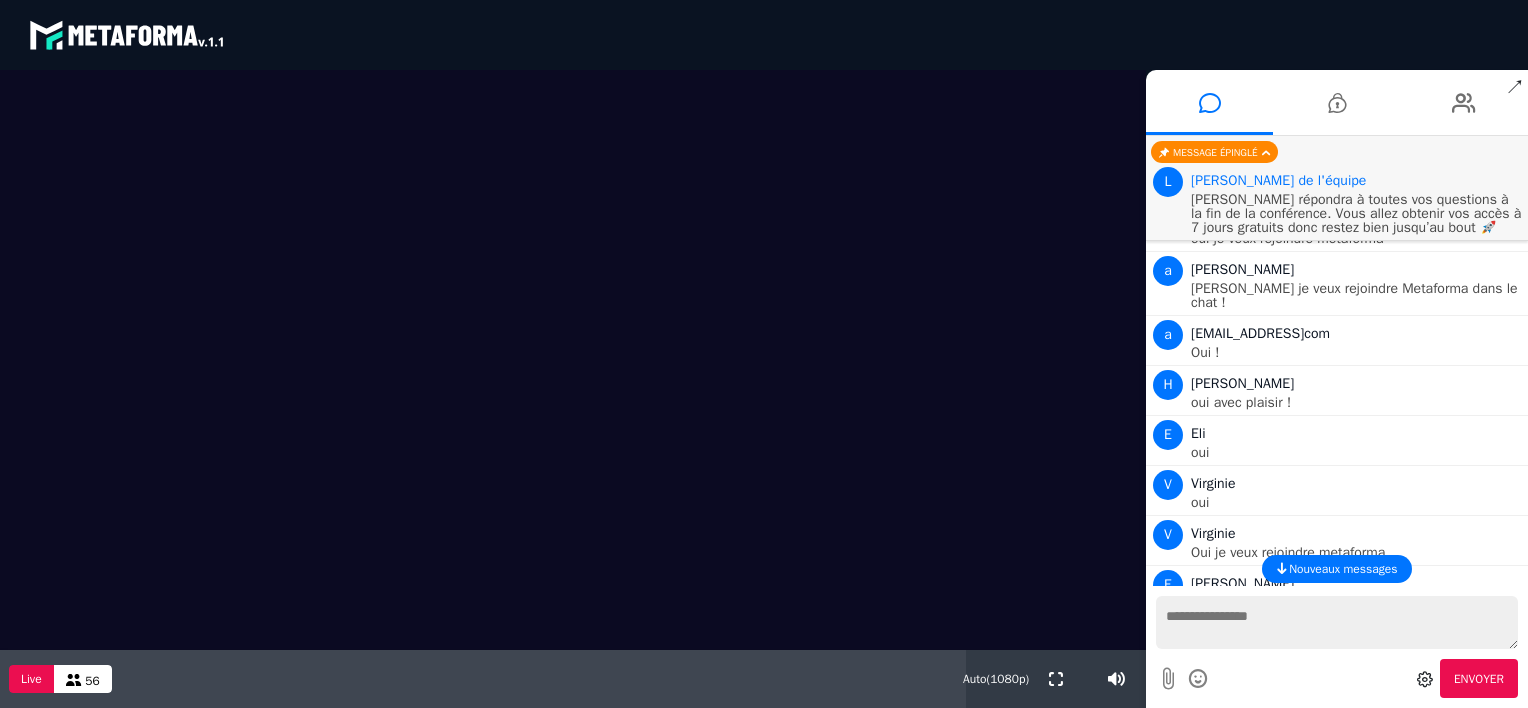 click on "Nouveaux messages" at bounding box center (1337, 569) 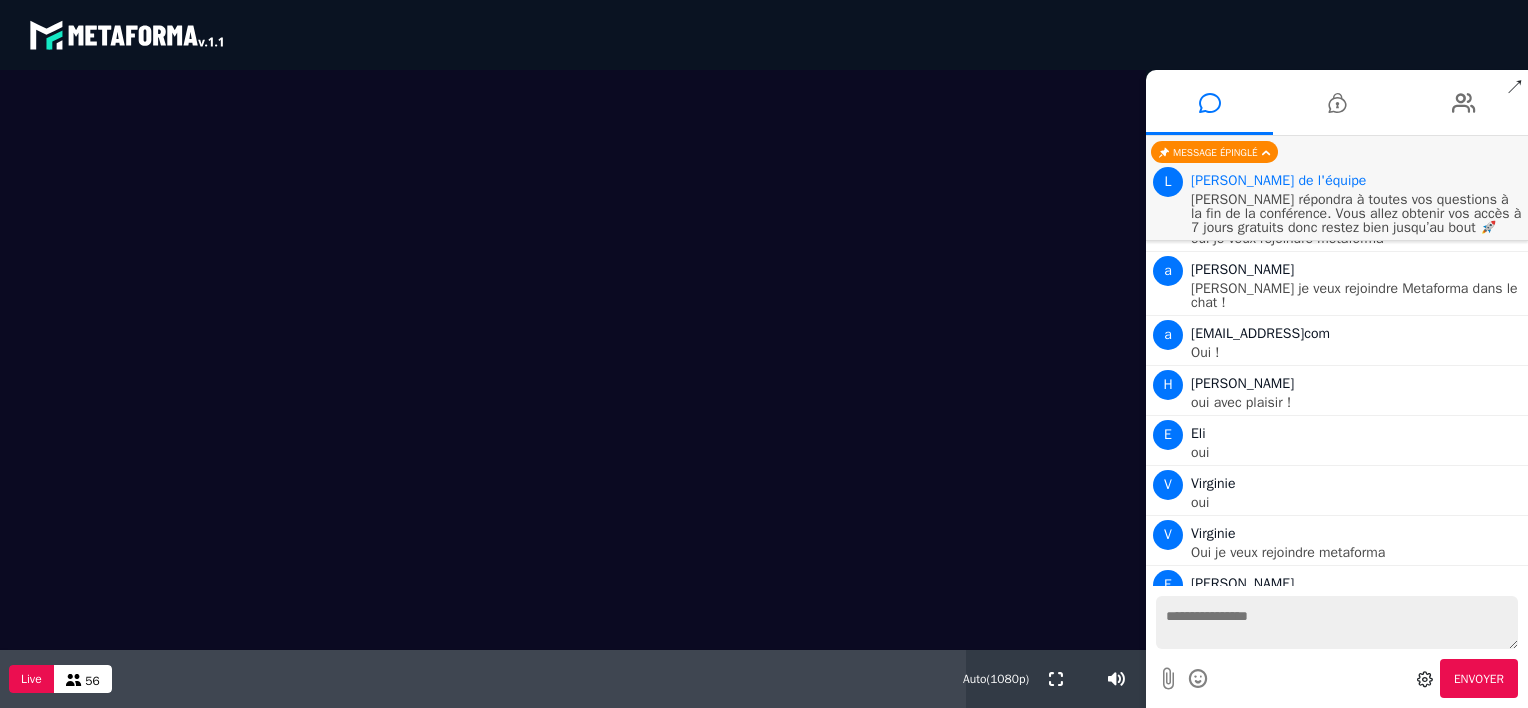 click at bounding box center (1337, 622) 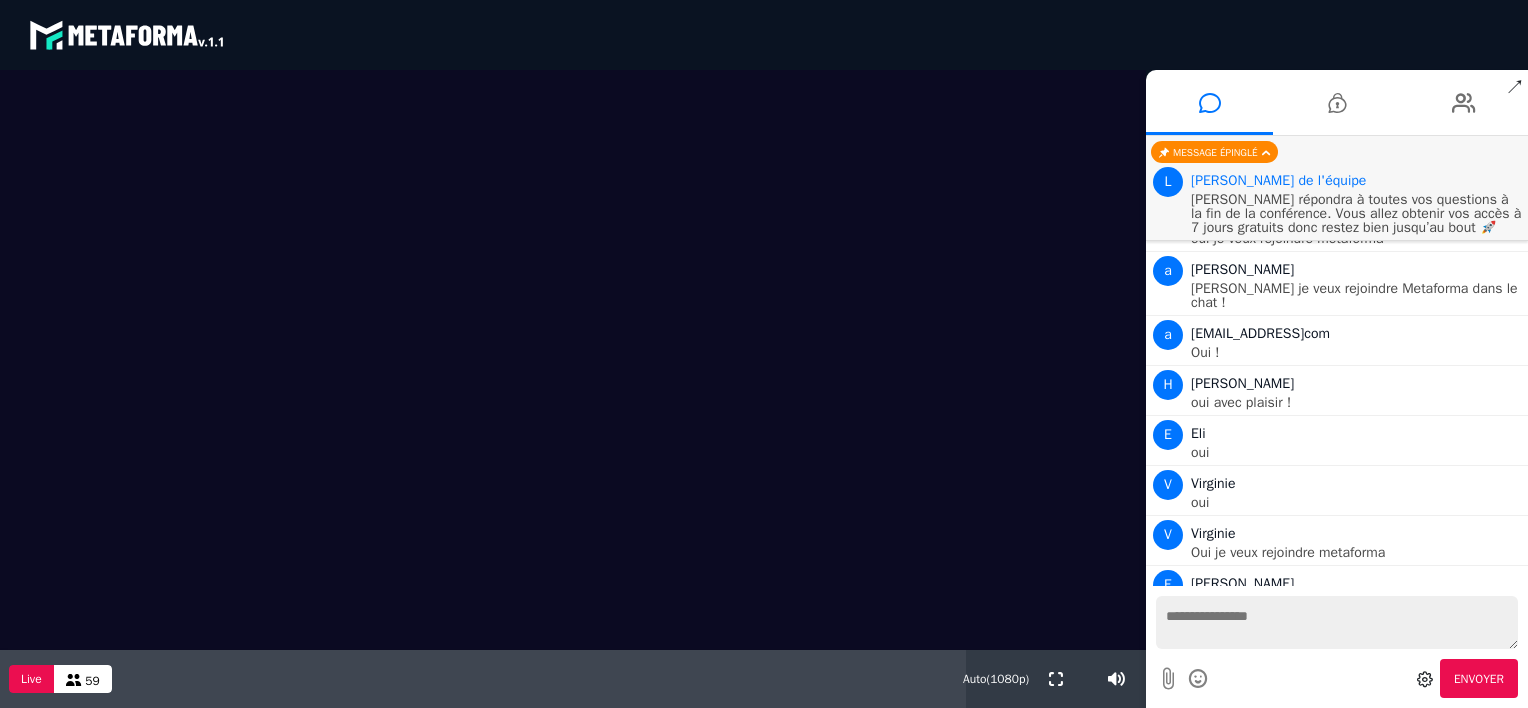 scroll, scrollTop: 3283, scrollLeft: 0, axis: vertical 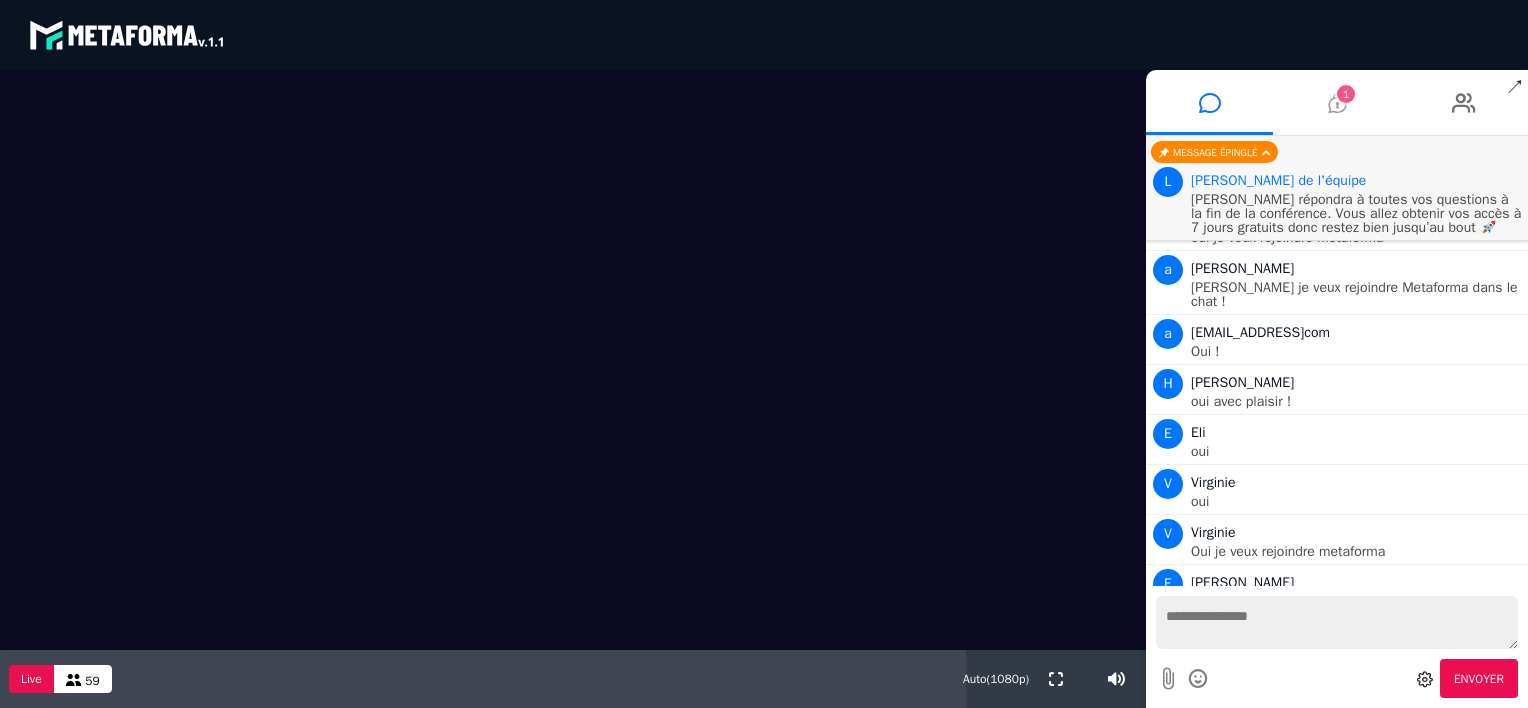 click at bounding box center (1337, 103) 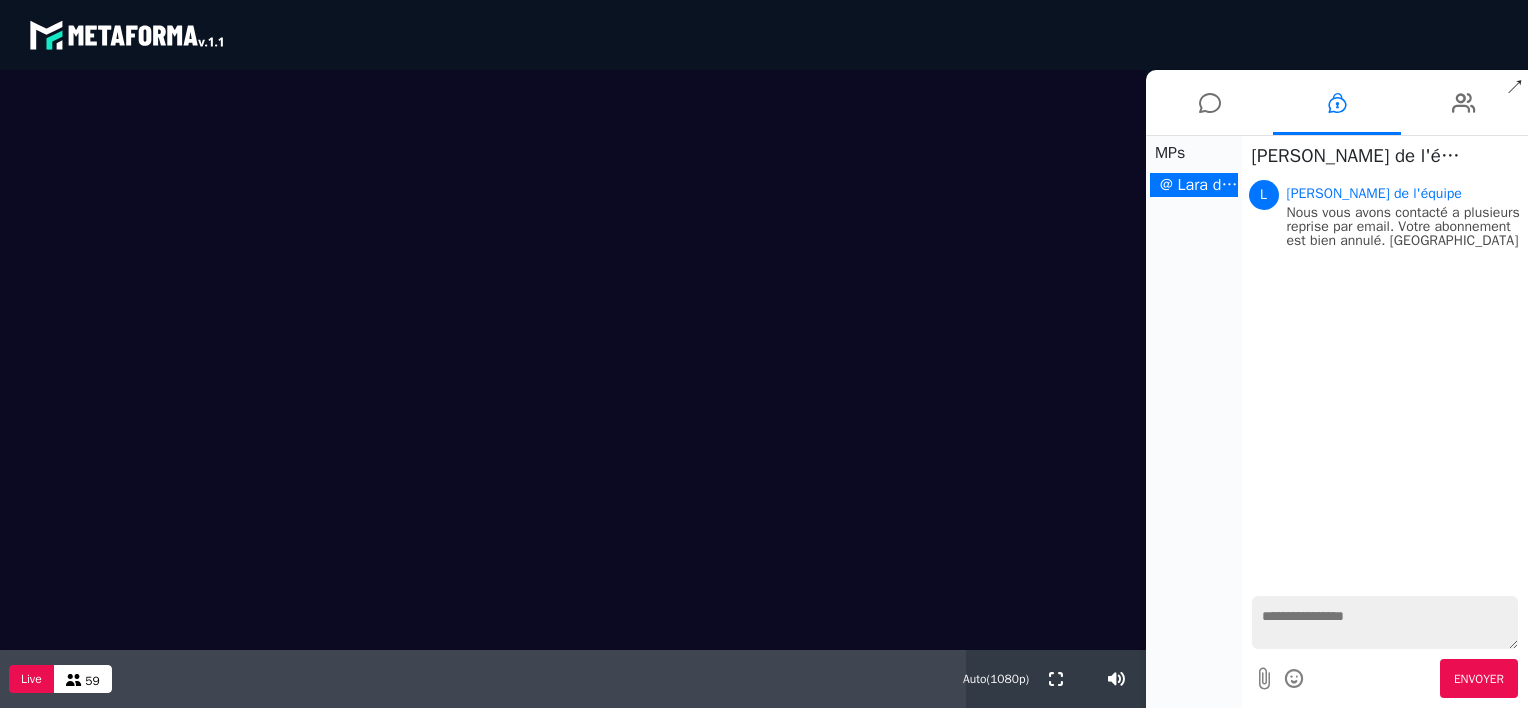 click at bounding box center (1385, 622) 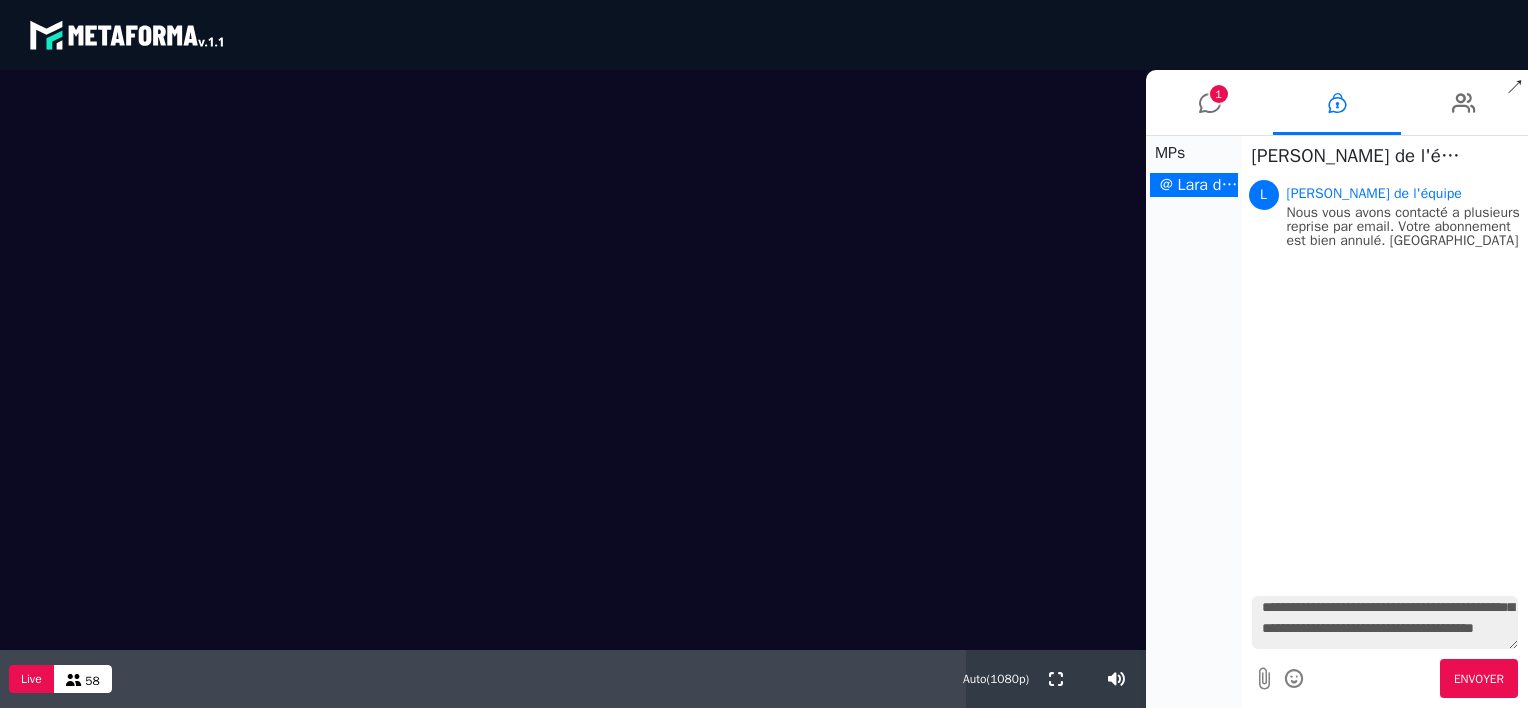 scroll, scrollTop: 82, scrollLeft: 0, axis: vertical 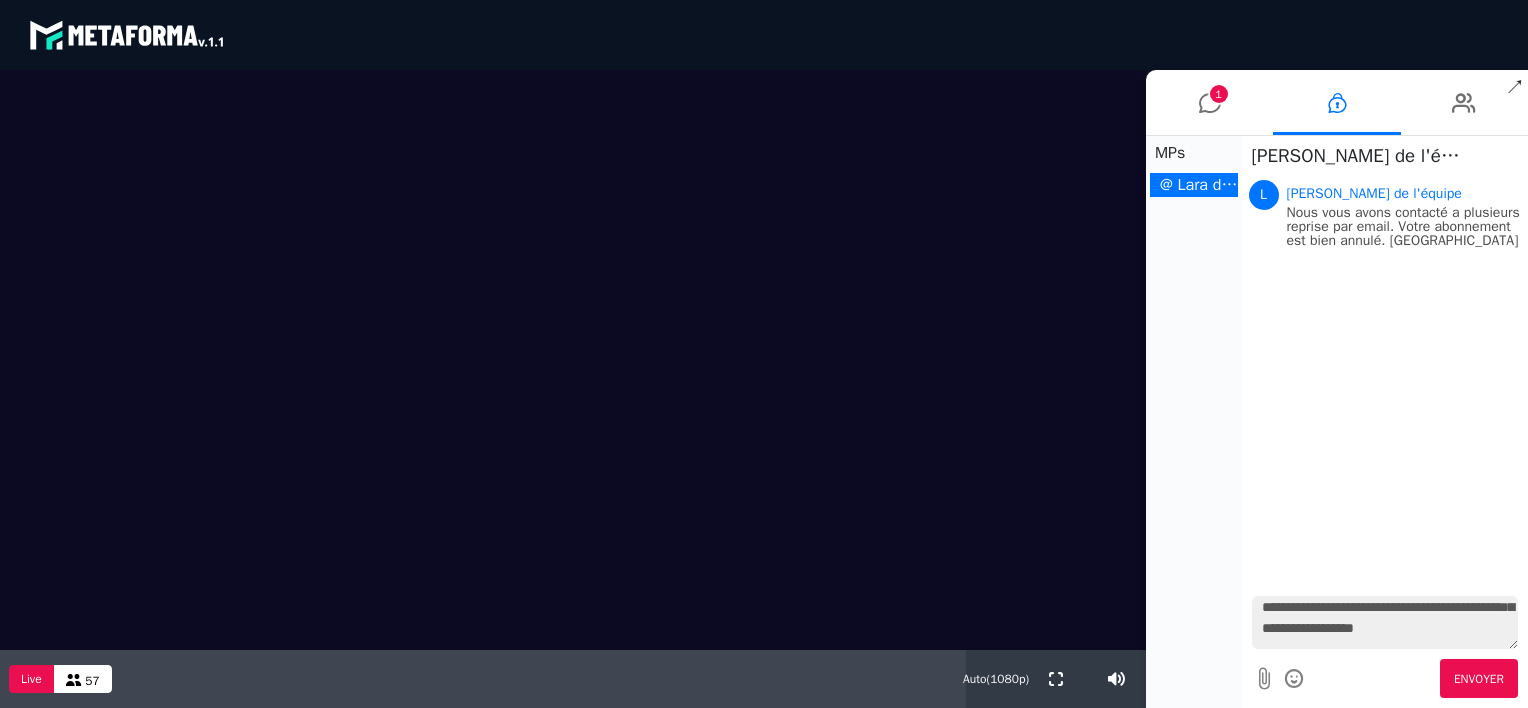 type on "**********" 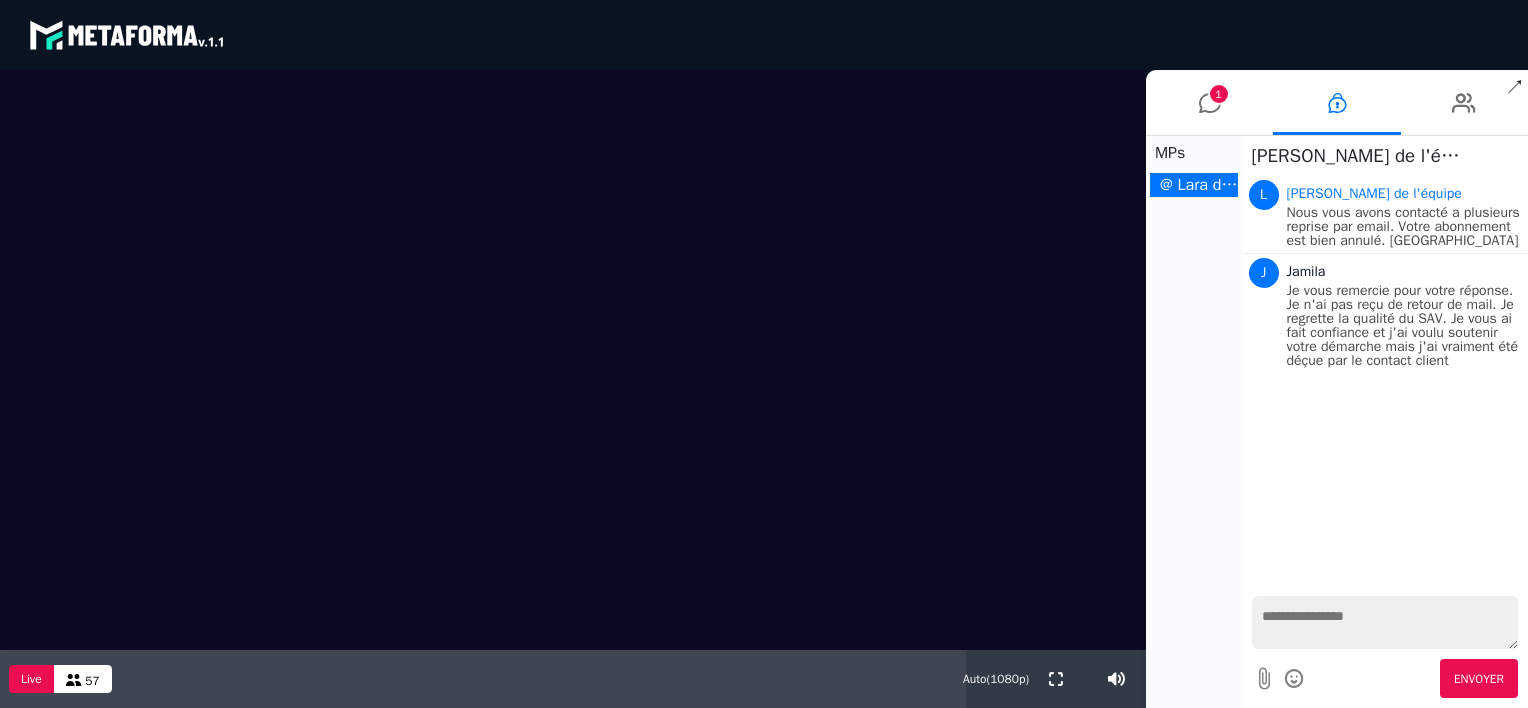 scroll, scrollTop: 0, scrollLeft: 0, axis: both 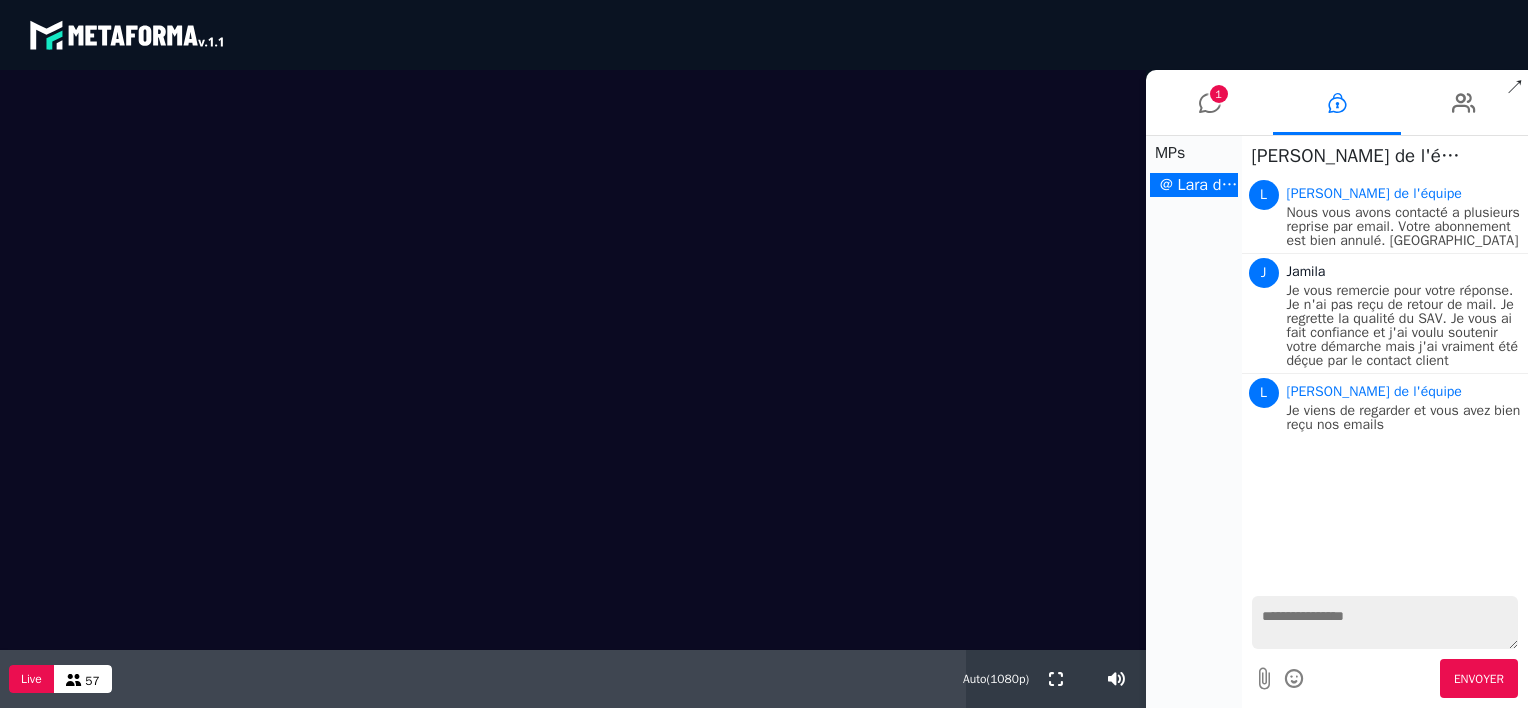 click at bounding box center (1385, 622) 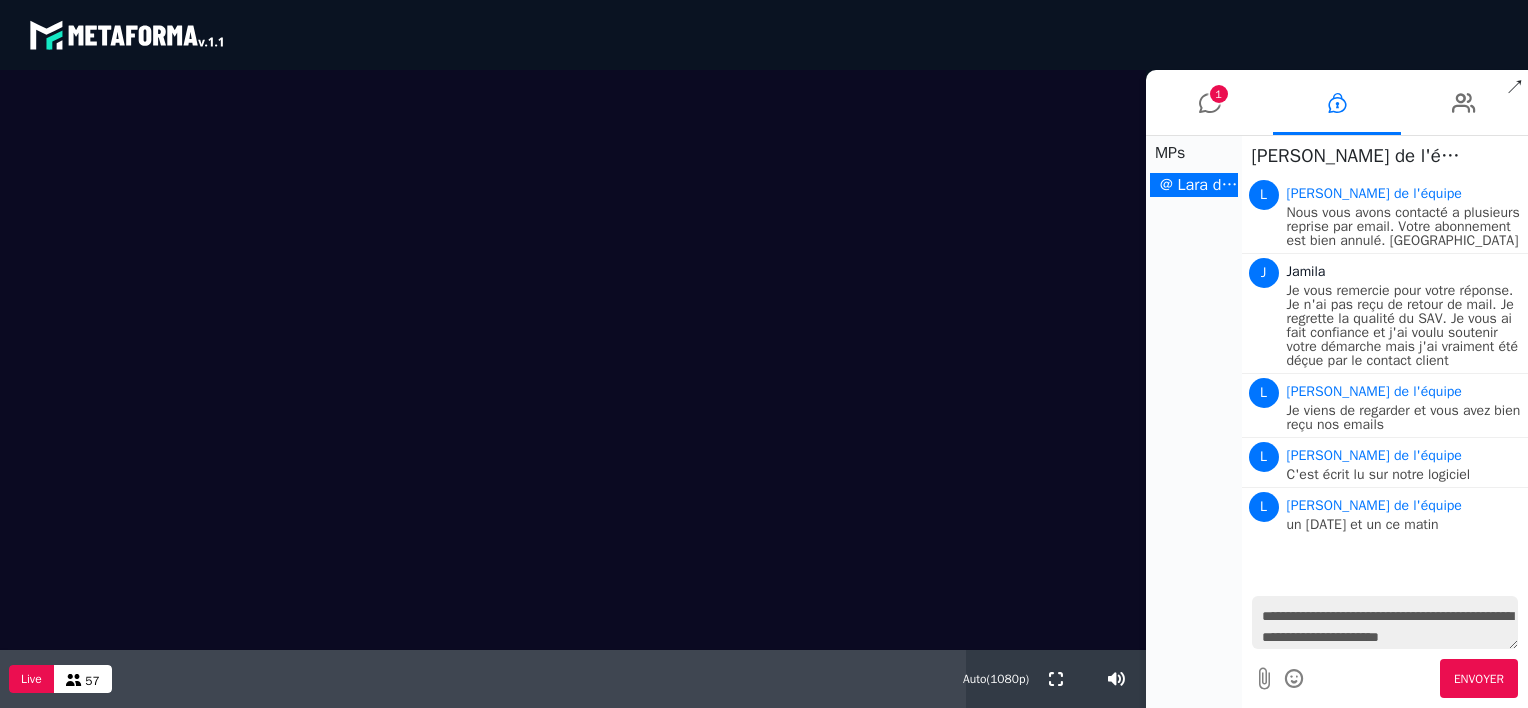 scroll, scrollTop: 18, scrollLeft: 0, axis: vertical 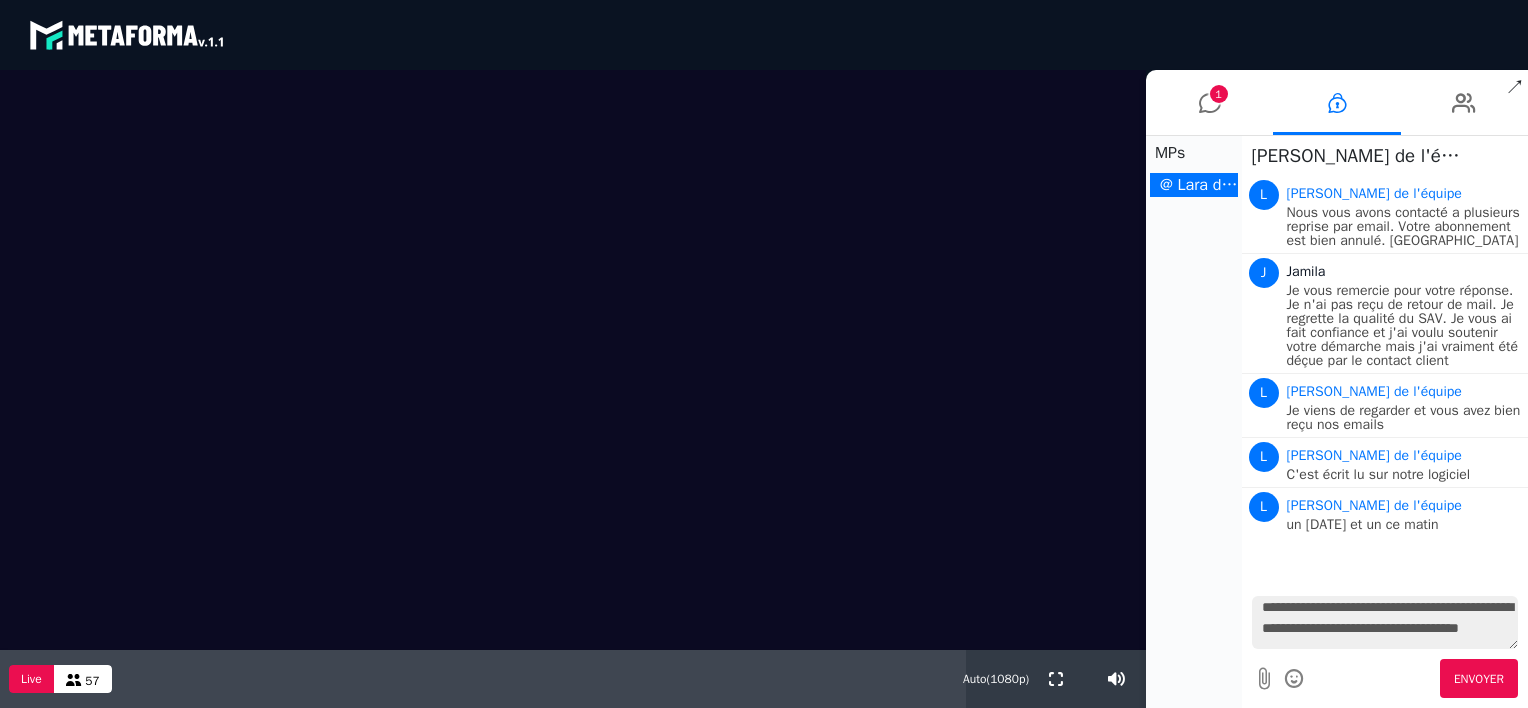 type on "**********" 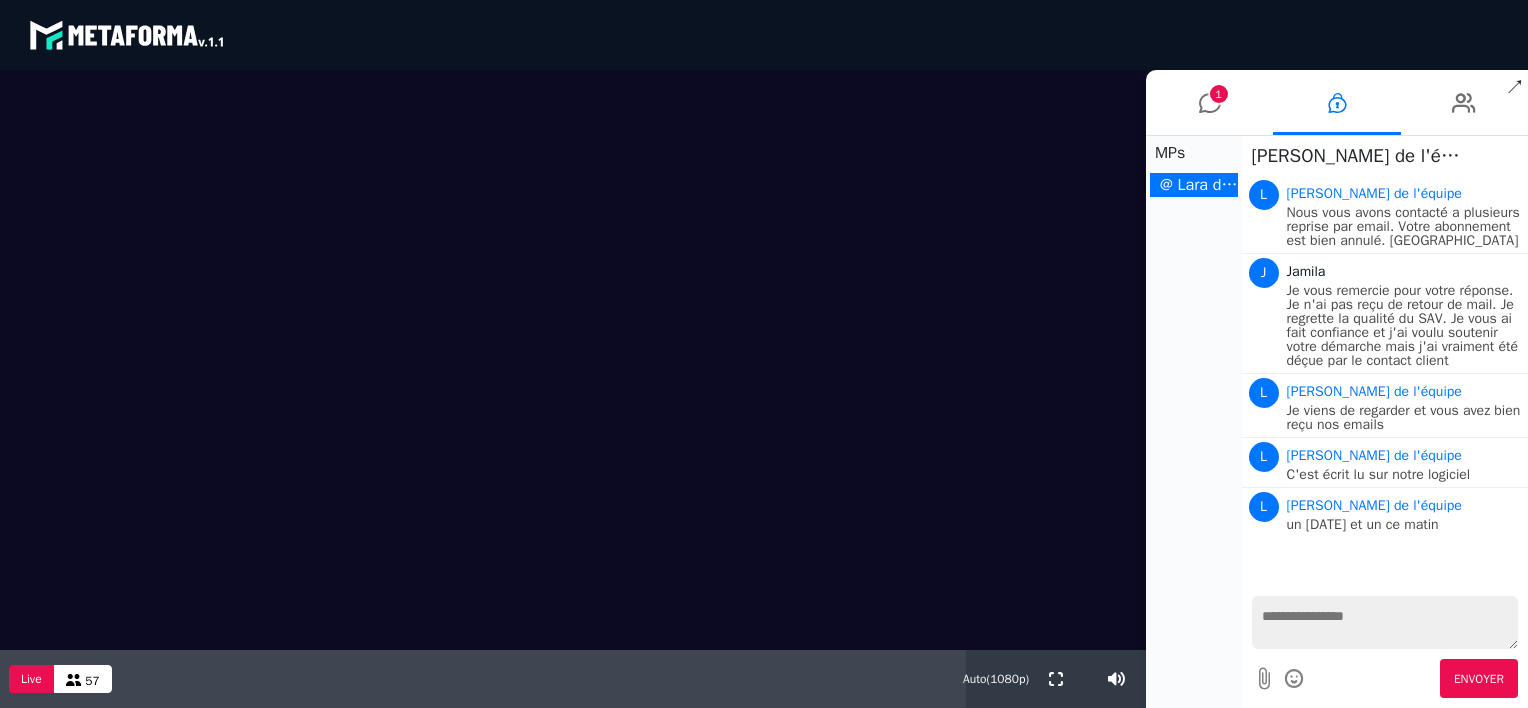scroll, scrollTop: 27, scrollLeft: 0, axis: vertical 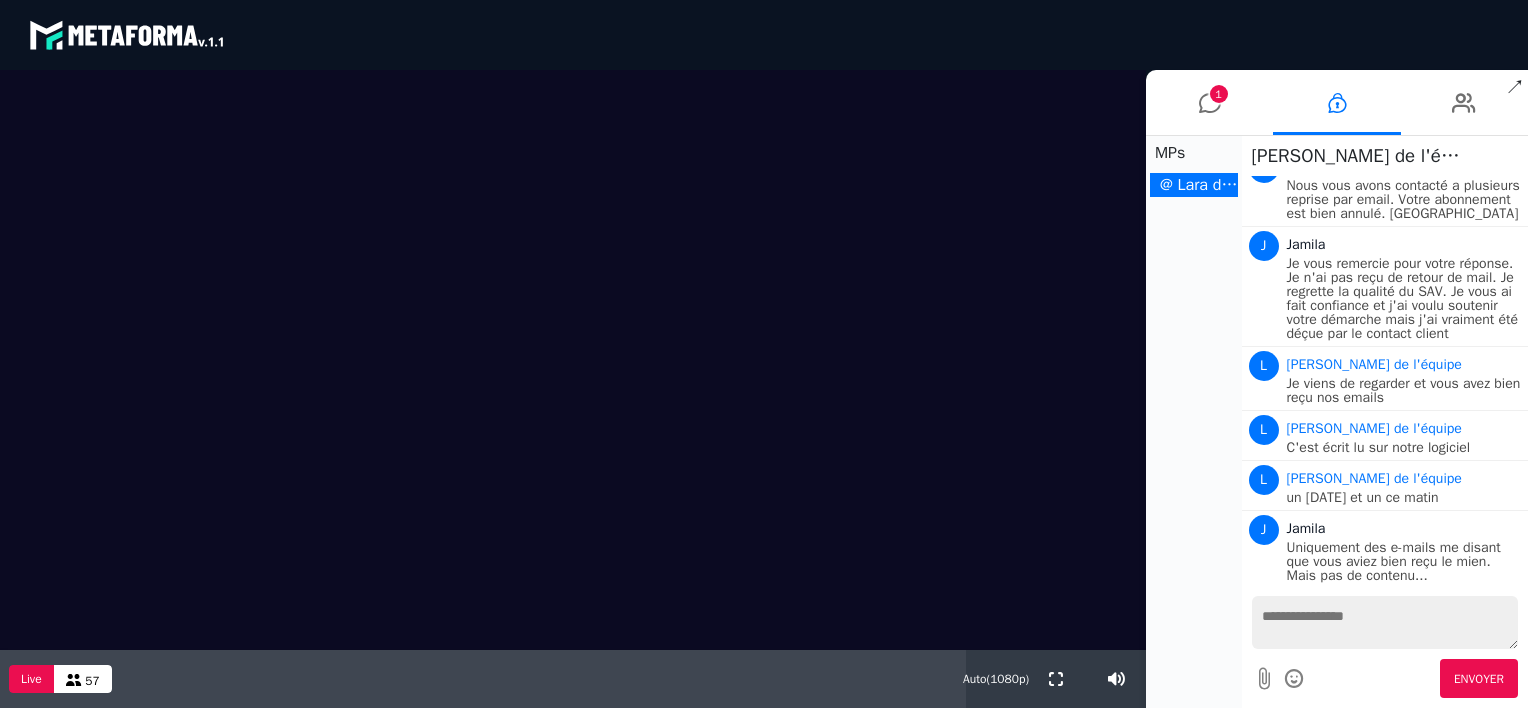 click at bounding box center [1385, 622] 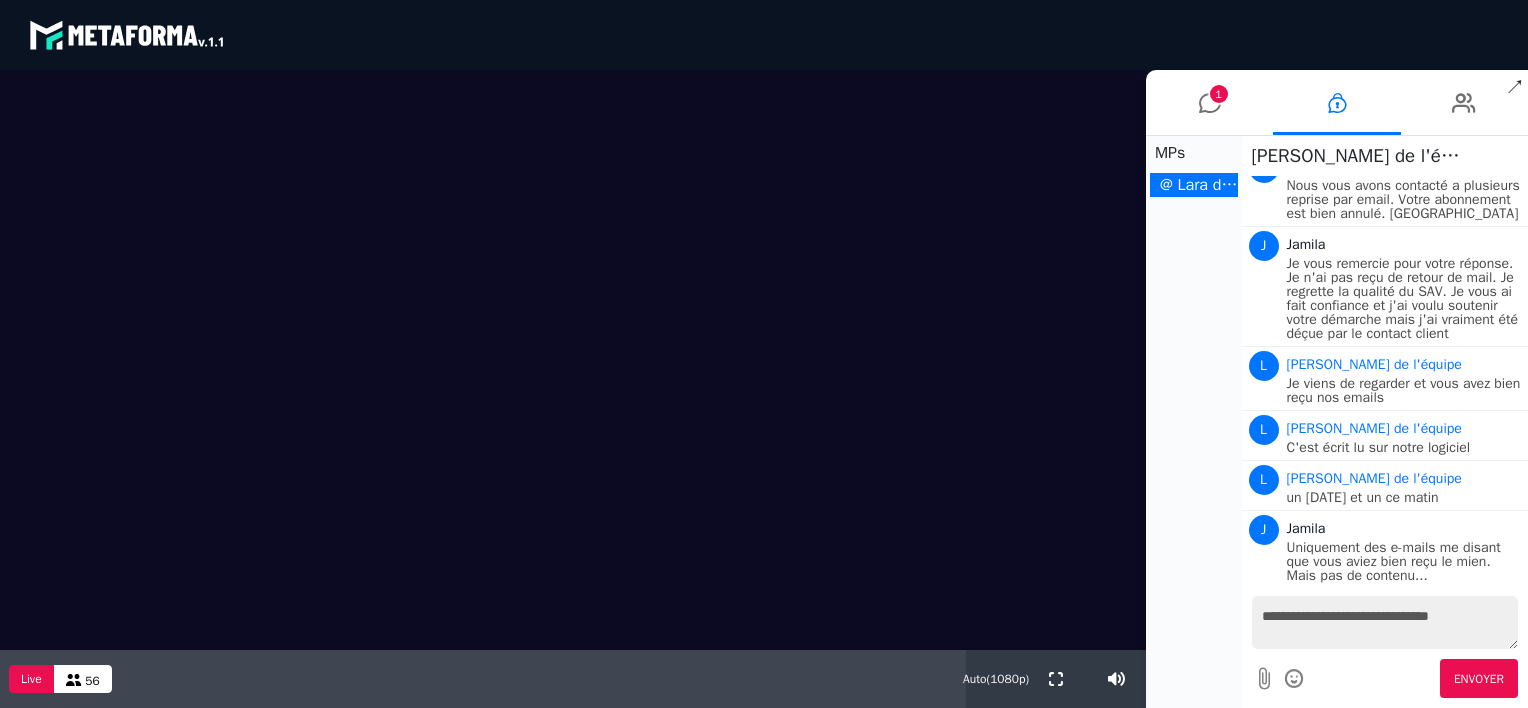type on "**********" 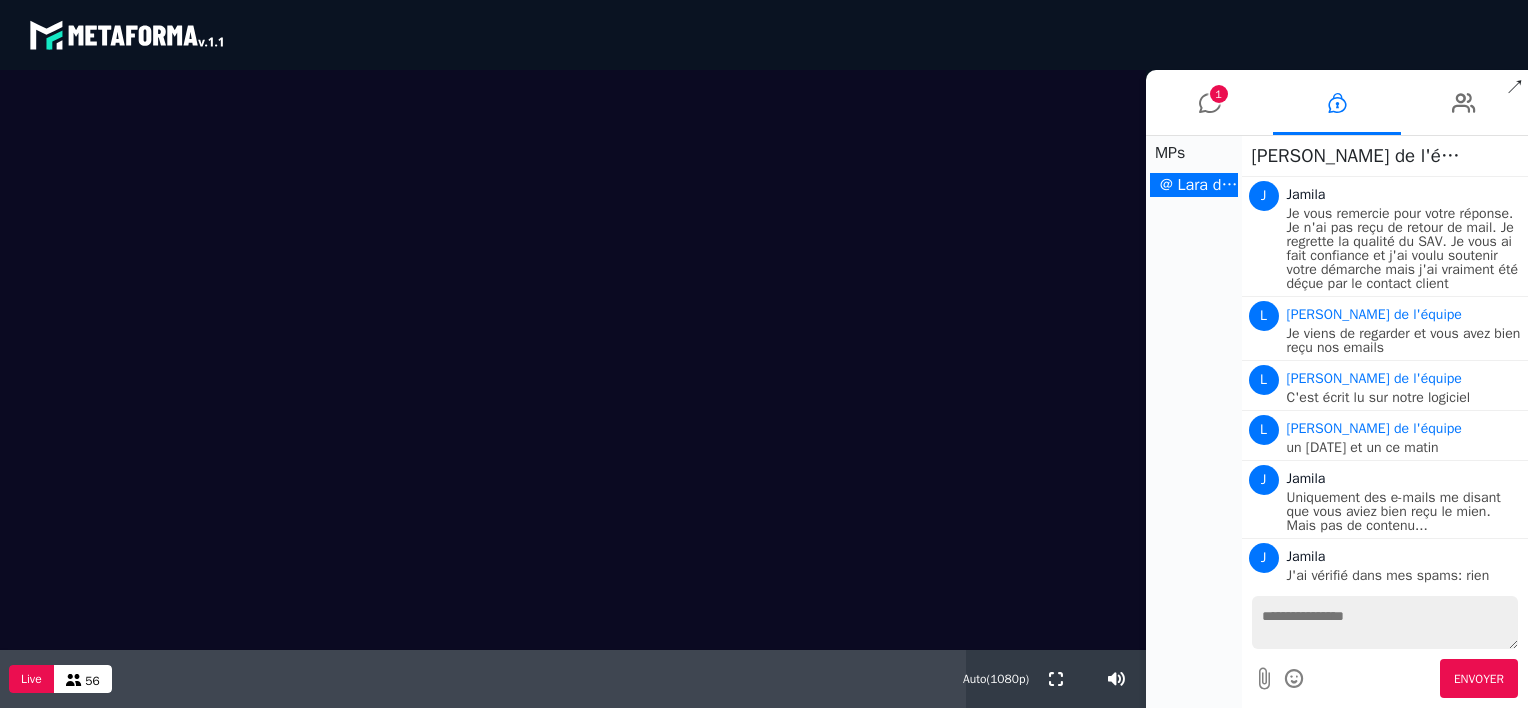 scroll, scrollTop: 141, scrollLeft: 0, axis: vertical 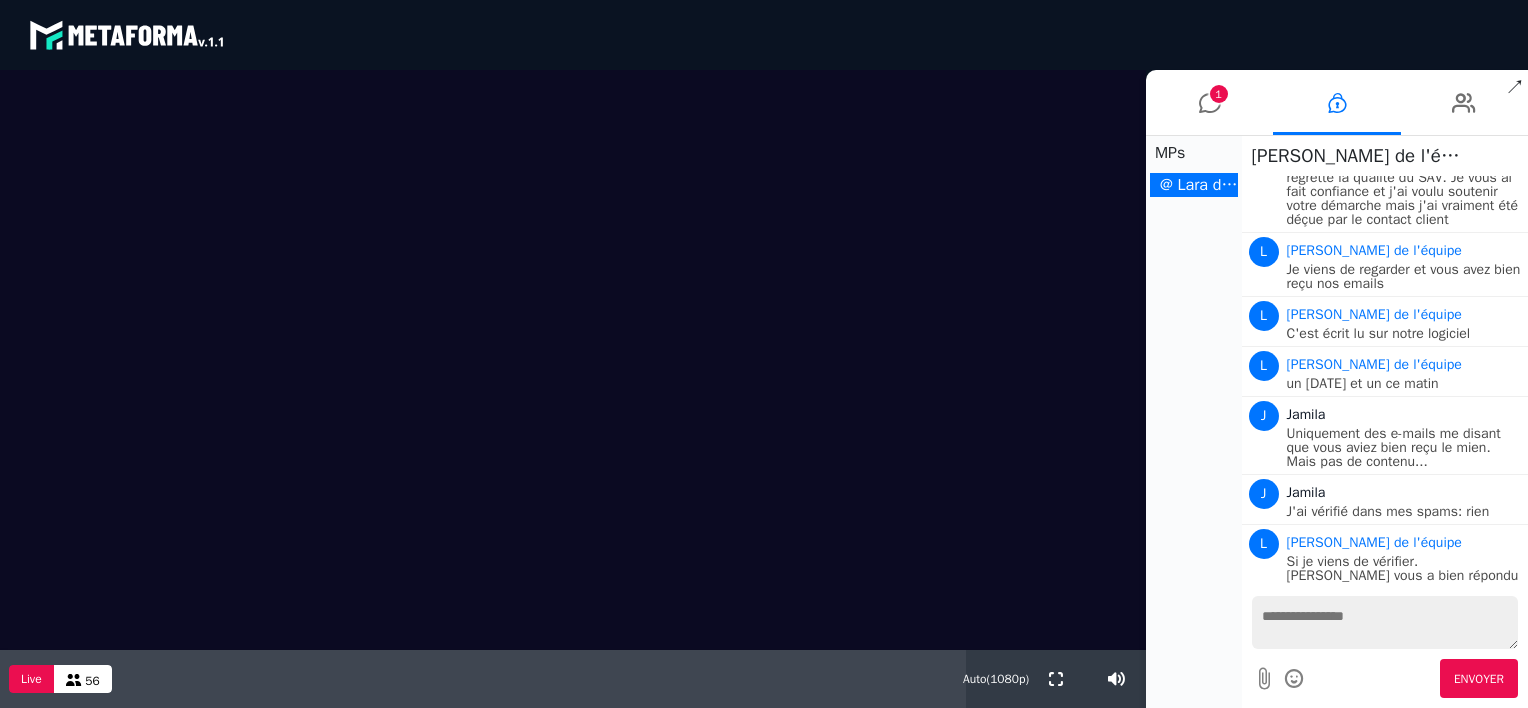 click at bounding box center [1385, 622] 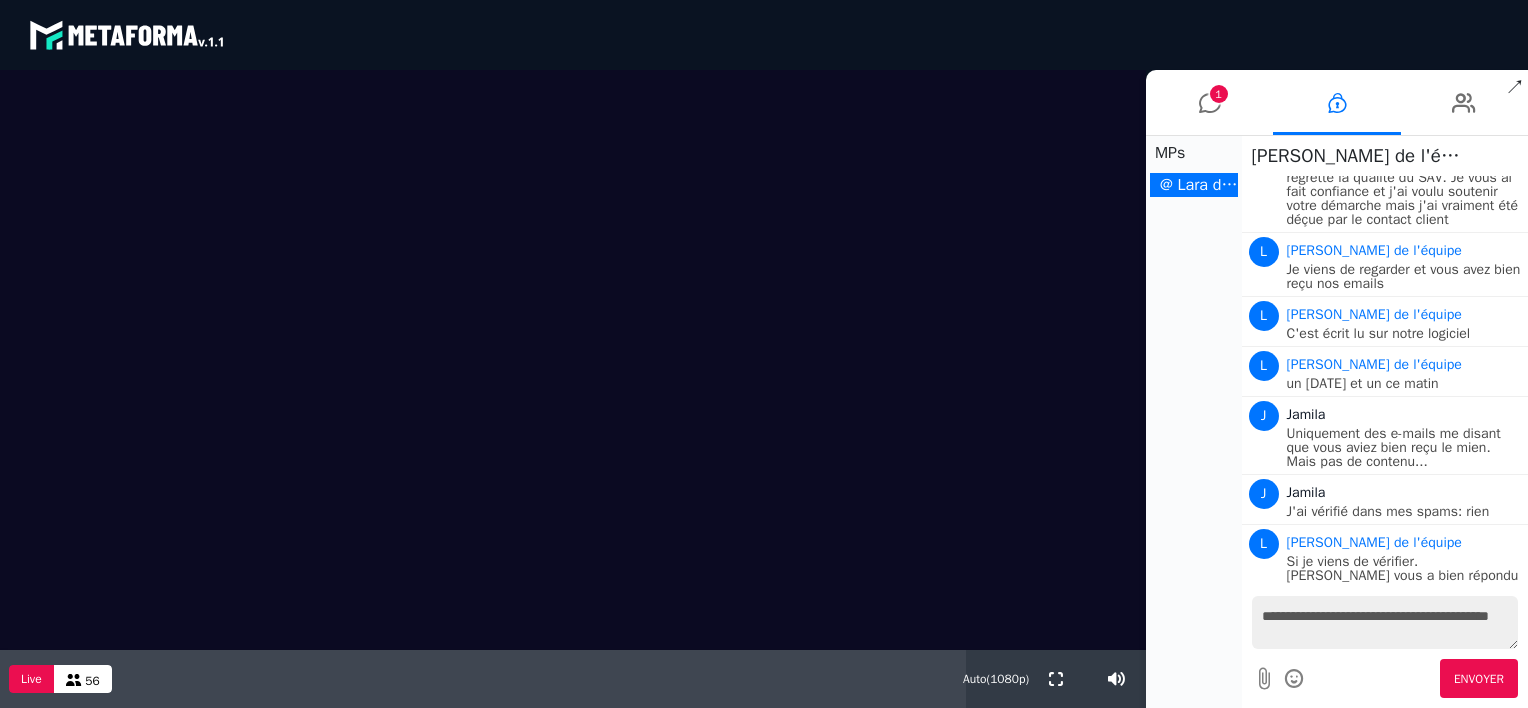 type on "**********" 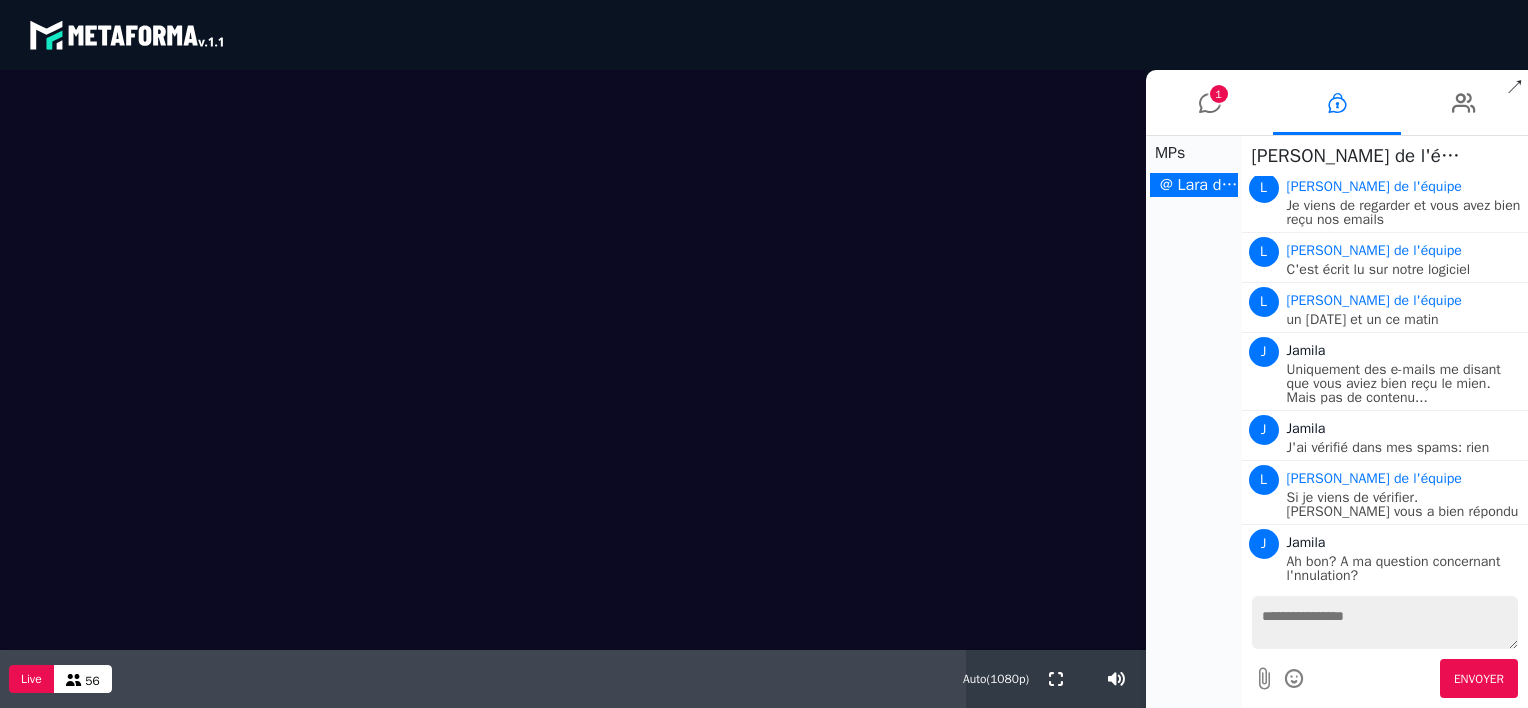 scroll, scrollTop: 254, scrollLeft: 0, axis: vertical 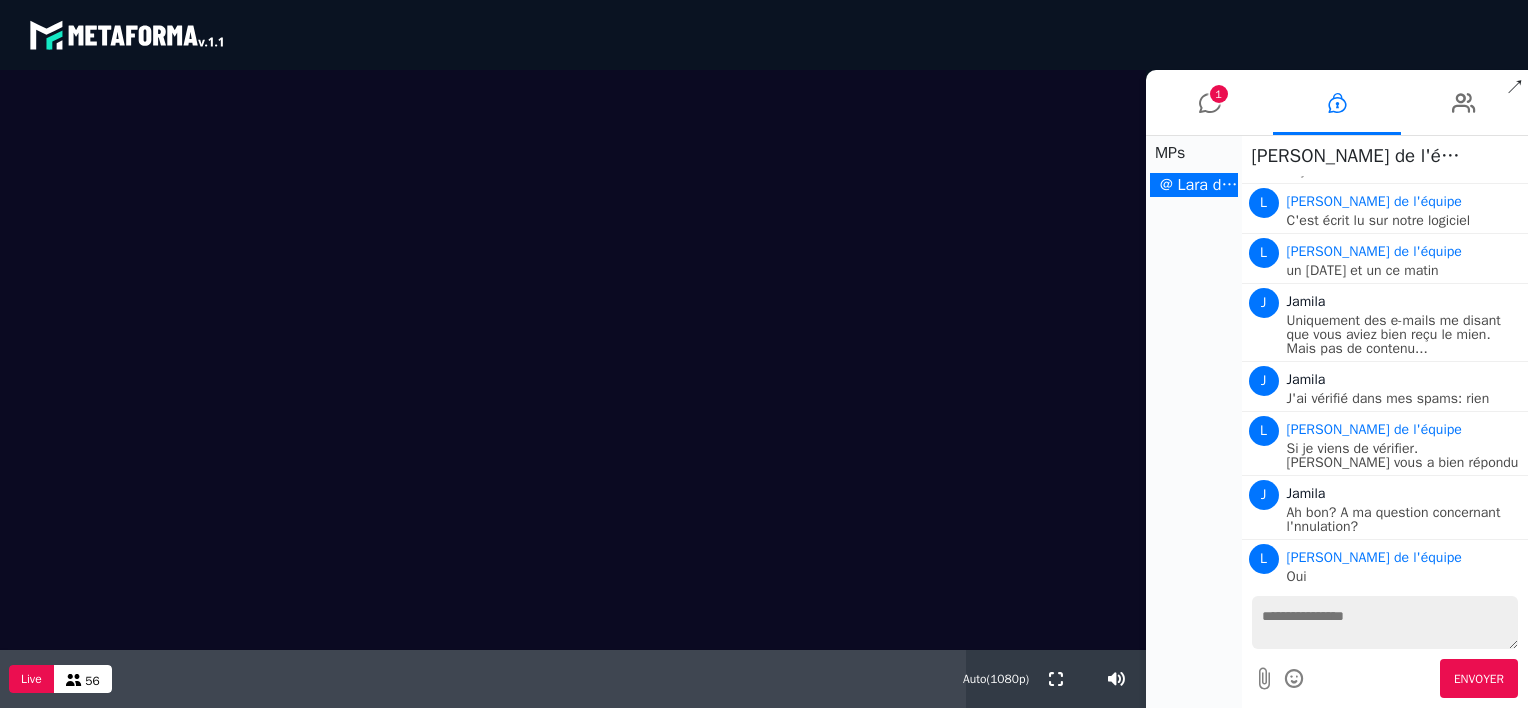 click at bounding box center [1385, 622] 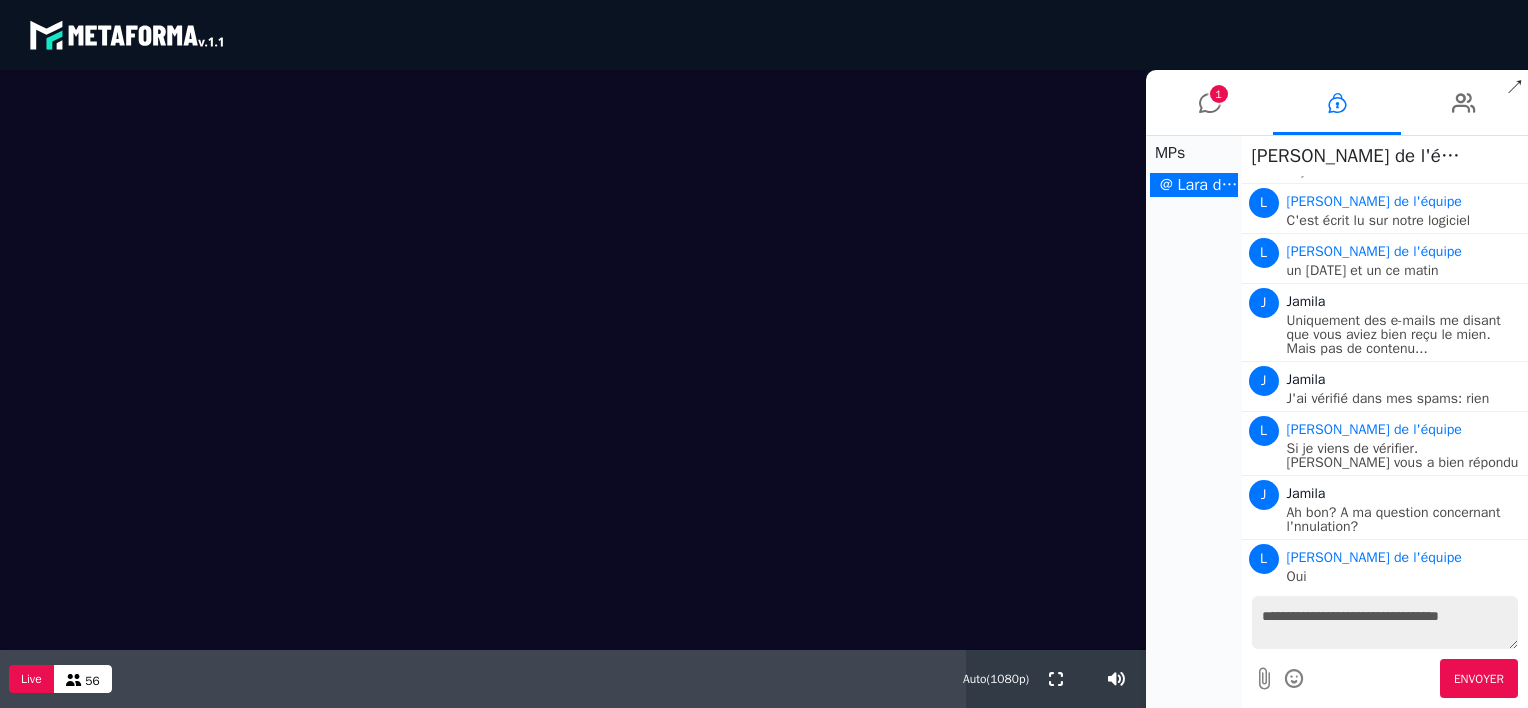 type on "**********" 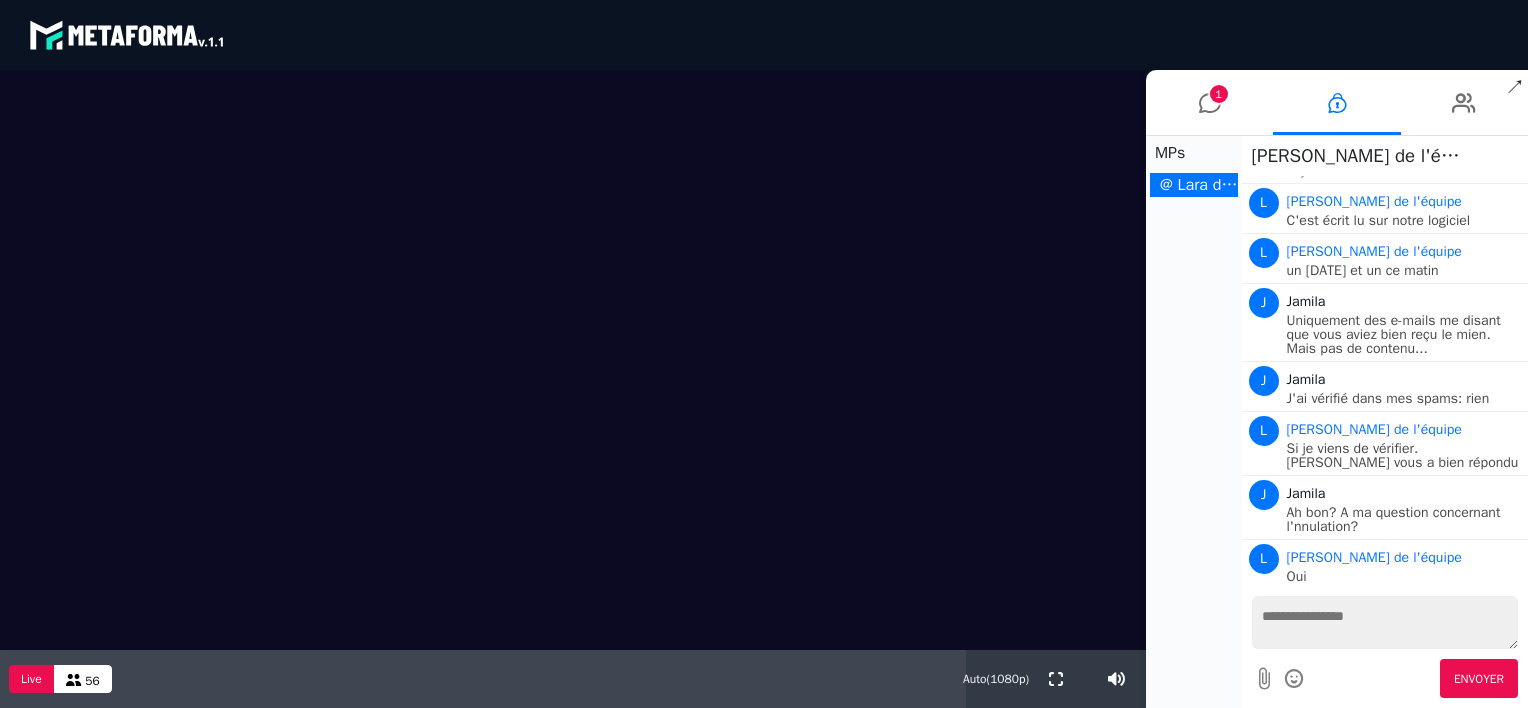 scroll, scrollTop: 304, scrollLeft: 0, axis: vertical 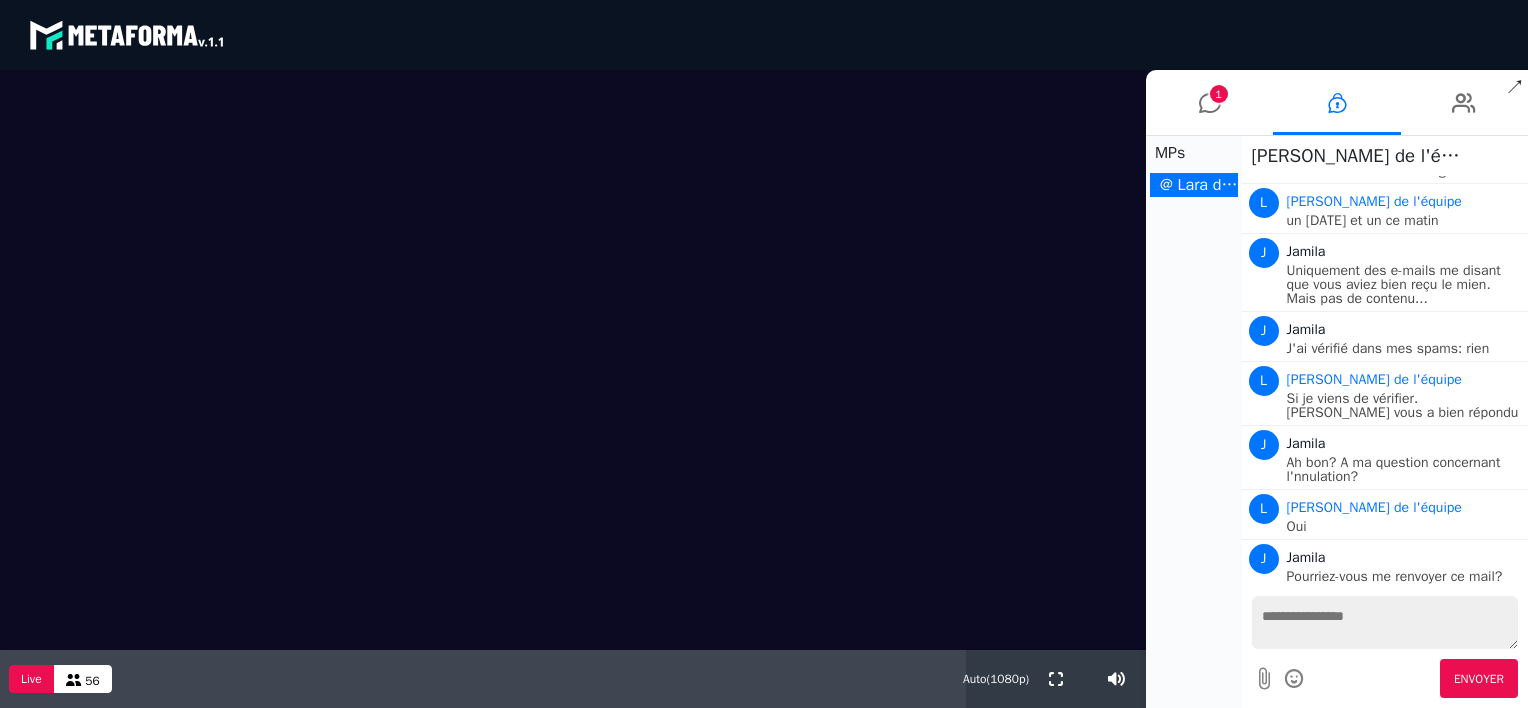 type 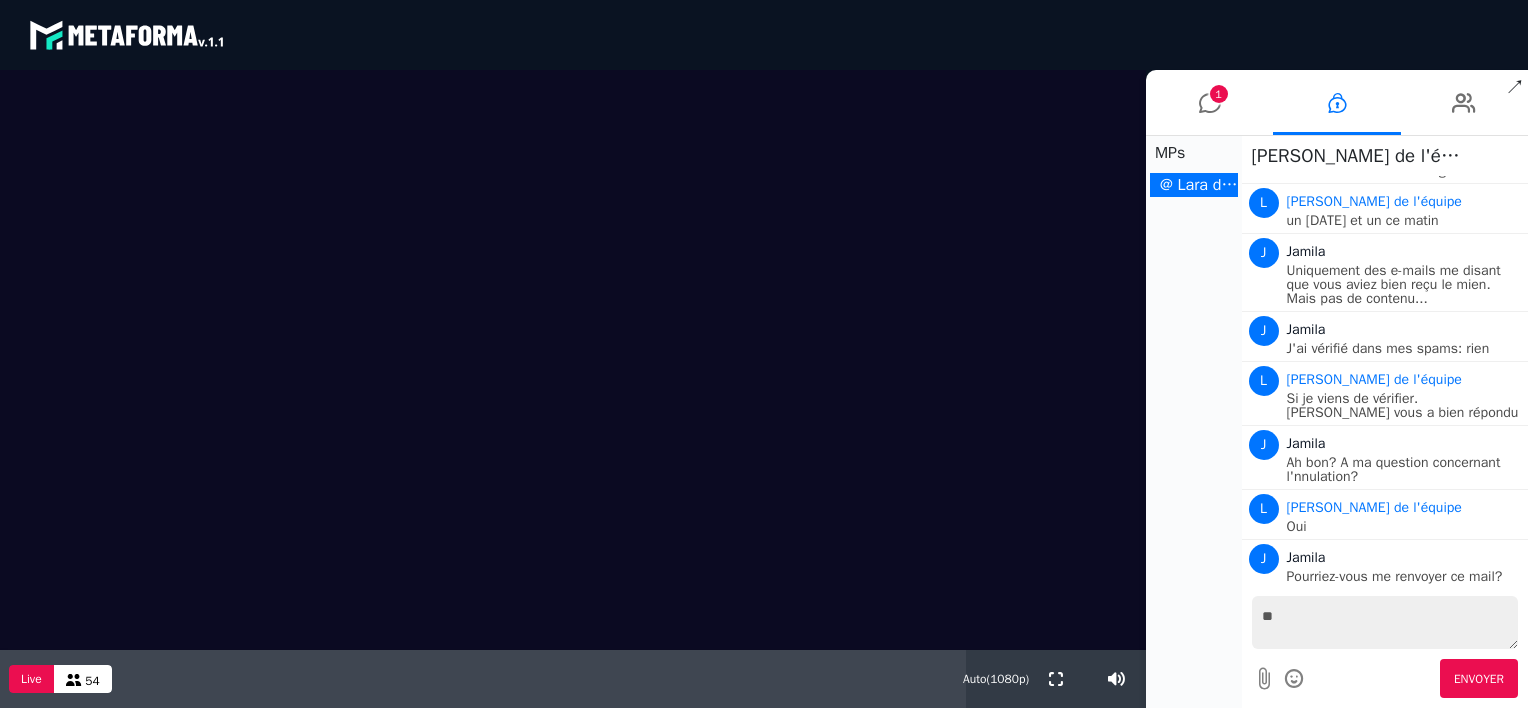 type on "*" 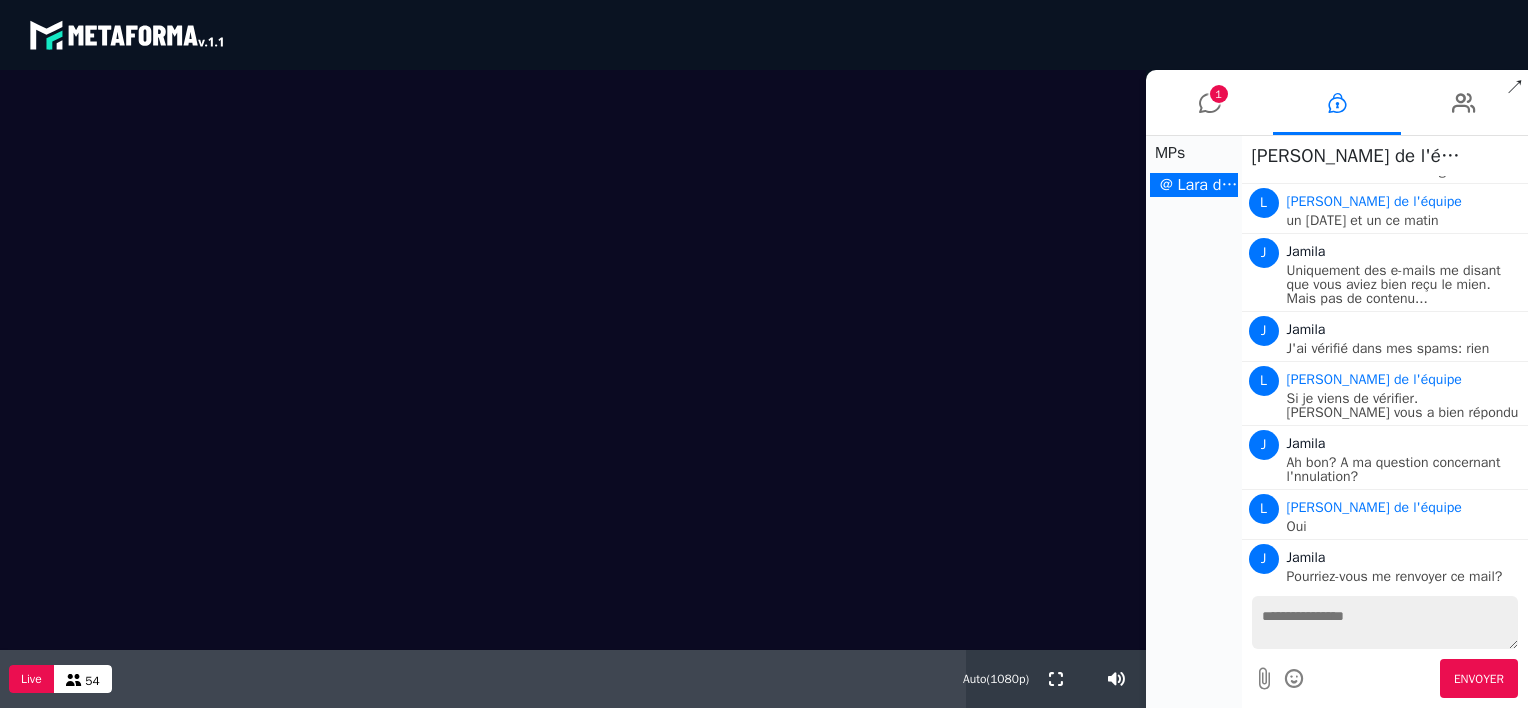 scroll, scrollTop: 382, scrollLeft: 0, axis: vertical 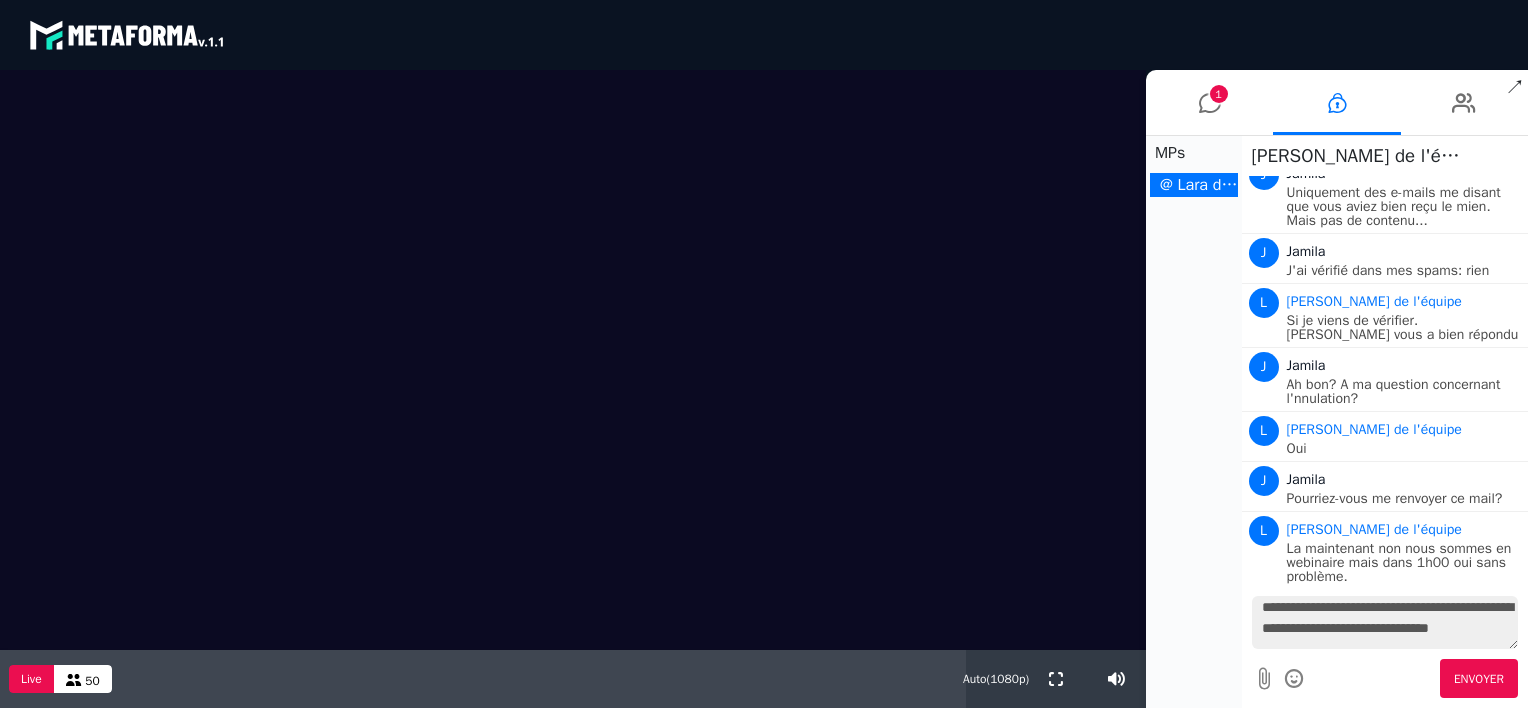 type on "**********" 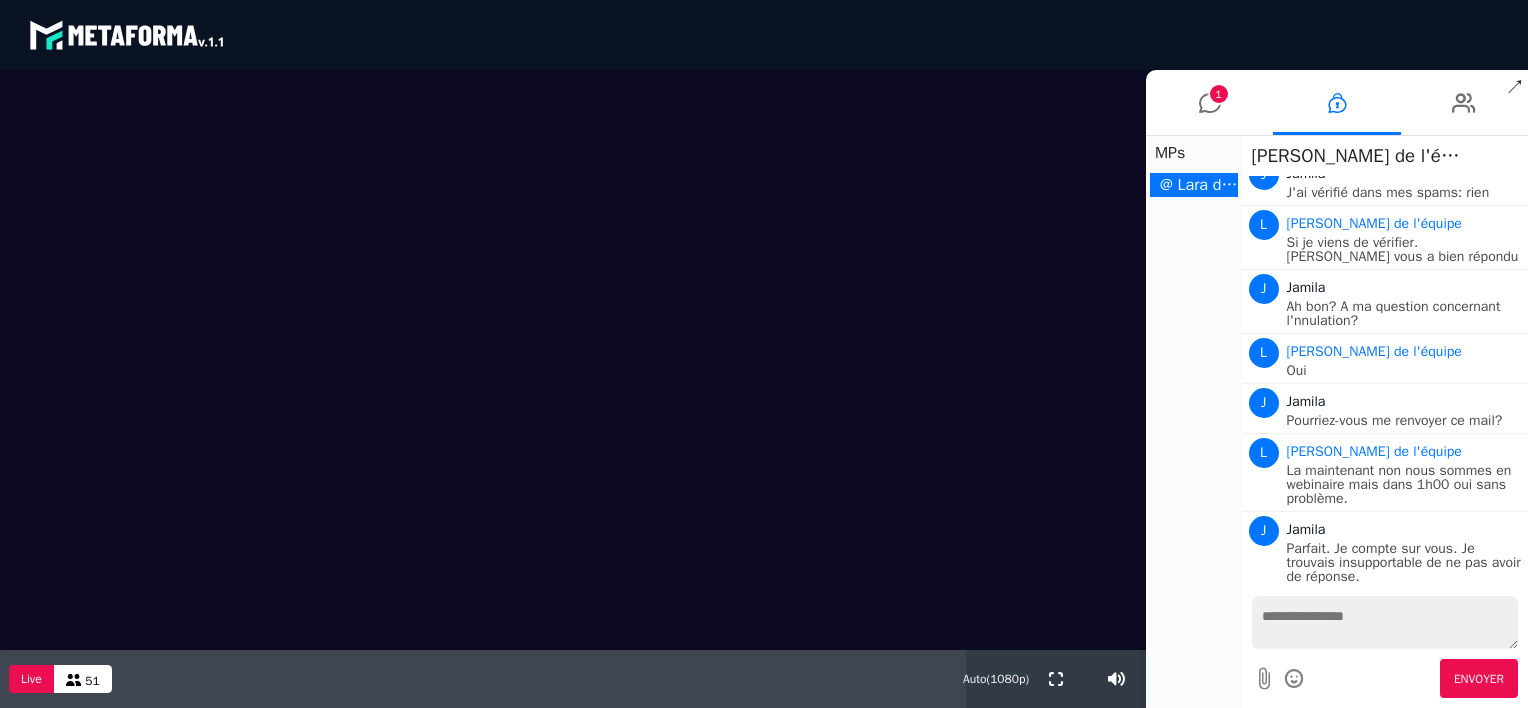 scroll, scrollTop: 0, scrollLeft: 0, axis: both 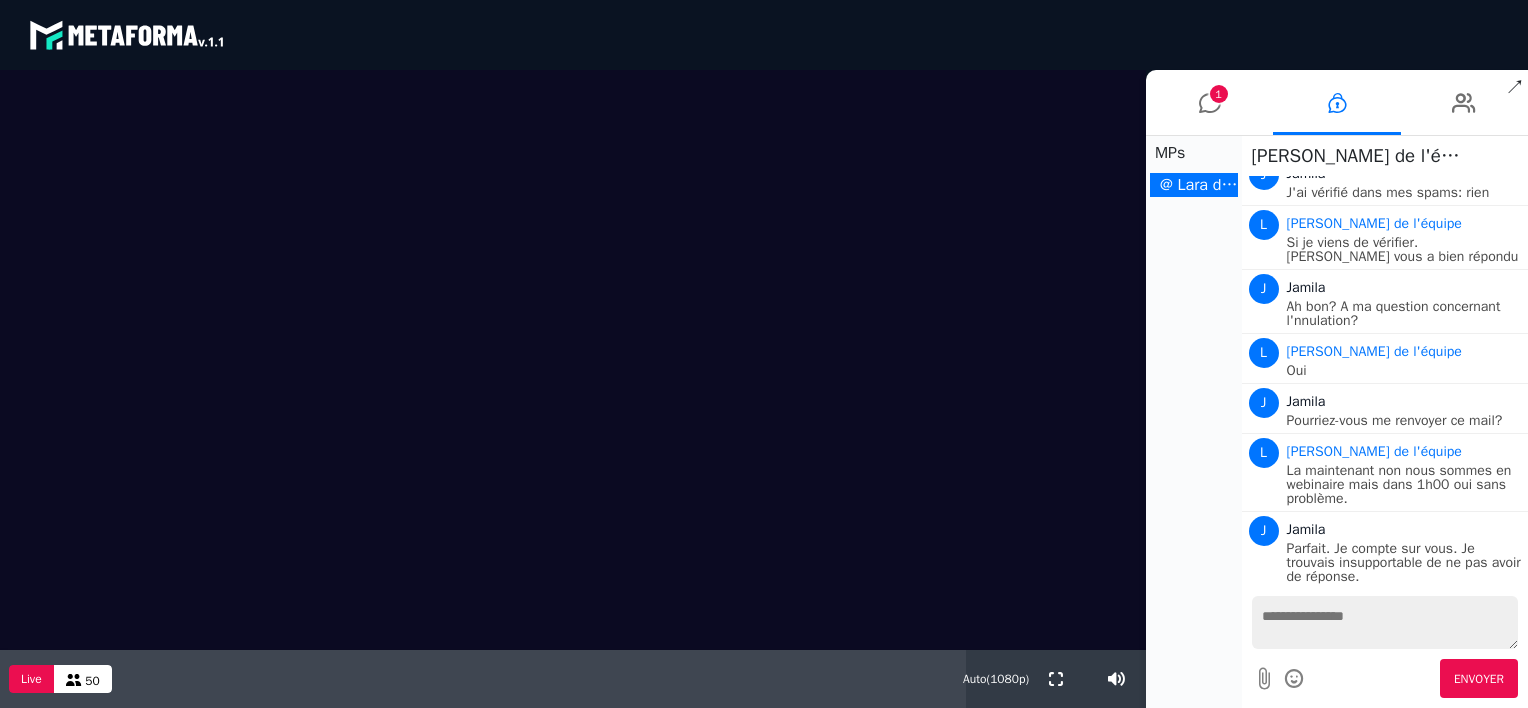 click at bounding box center (1385, 622) 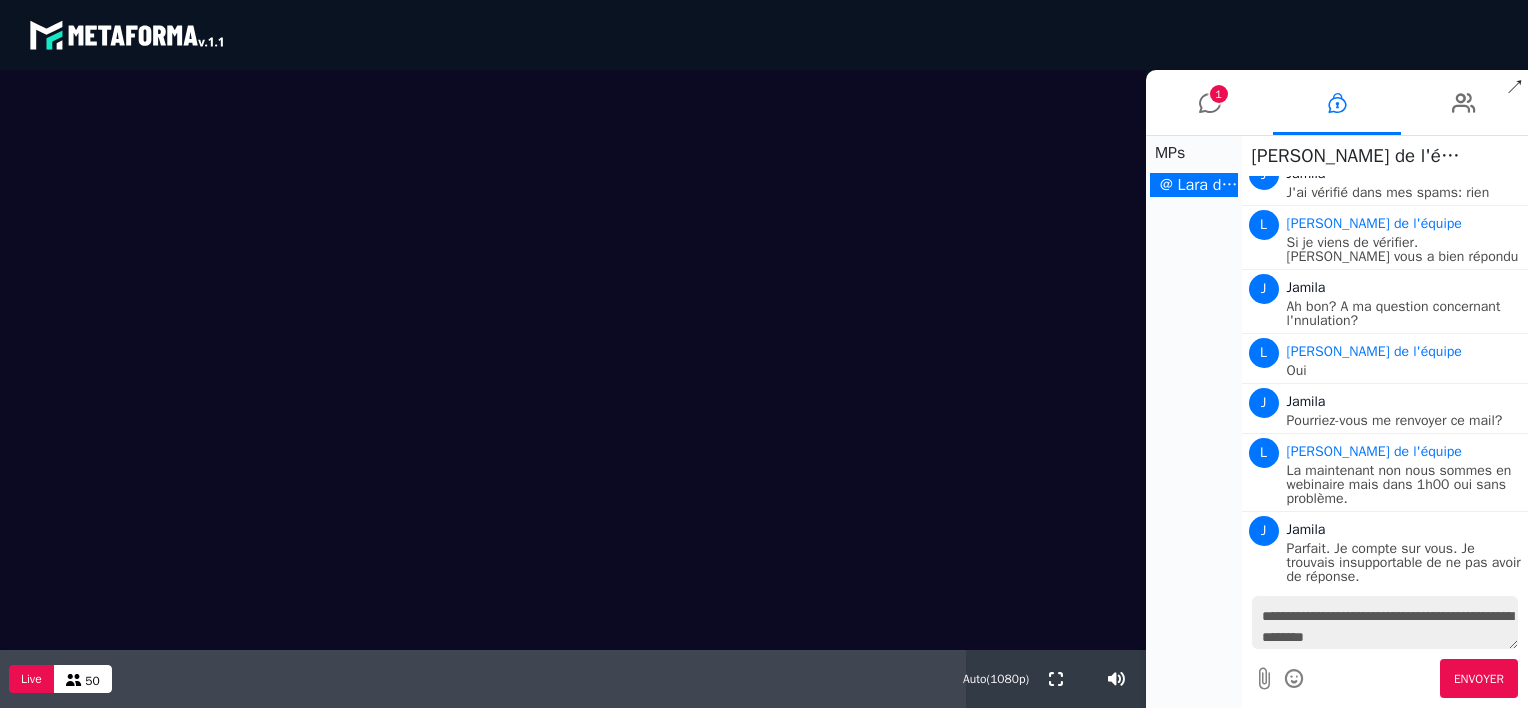 scroll, scrollTop: 538, scrollLeft: 0, axis: vertical 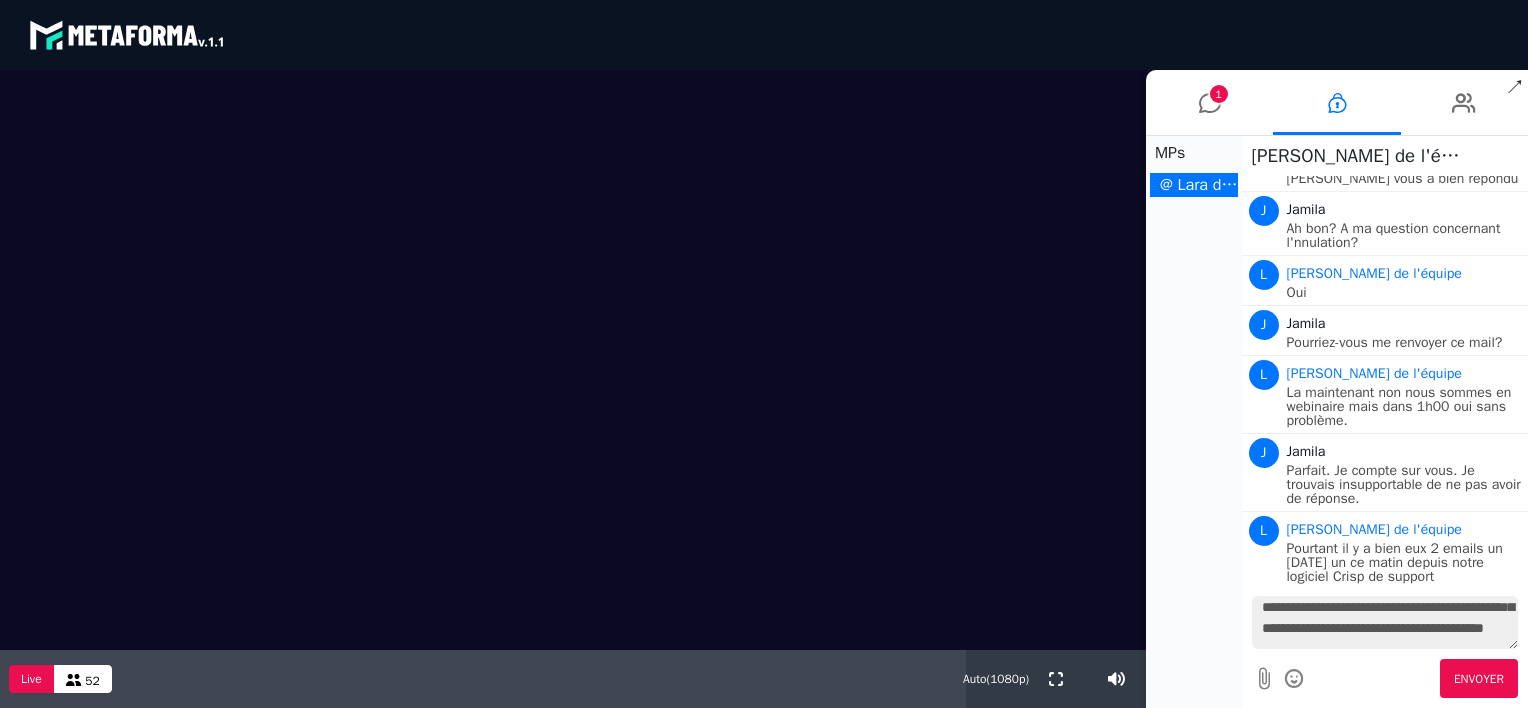 drag, startPoint x: 1518, startPoint y: 638, endPoint x: 1516, endPoint y: 603, distance: 35.057095 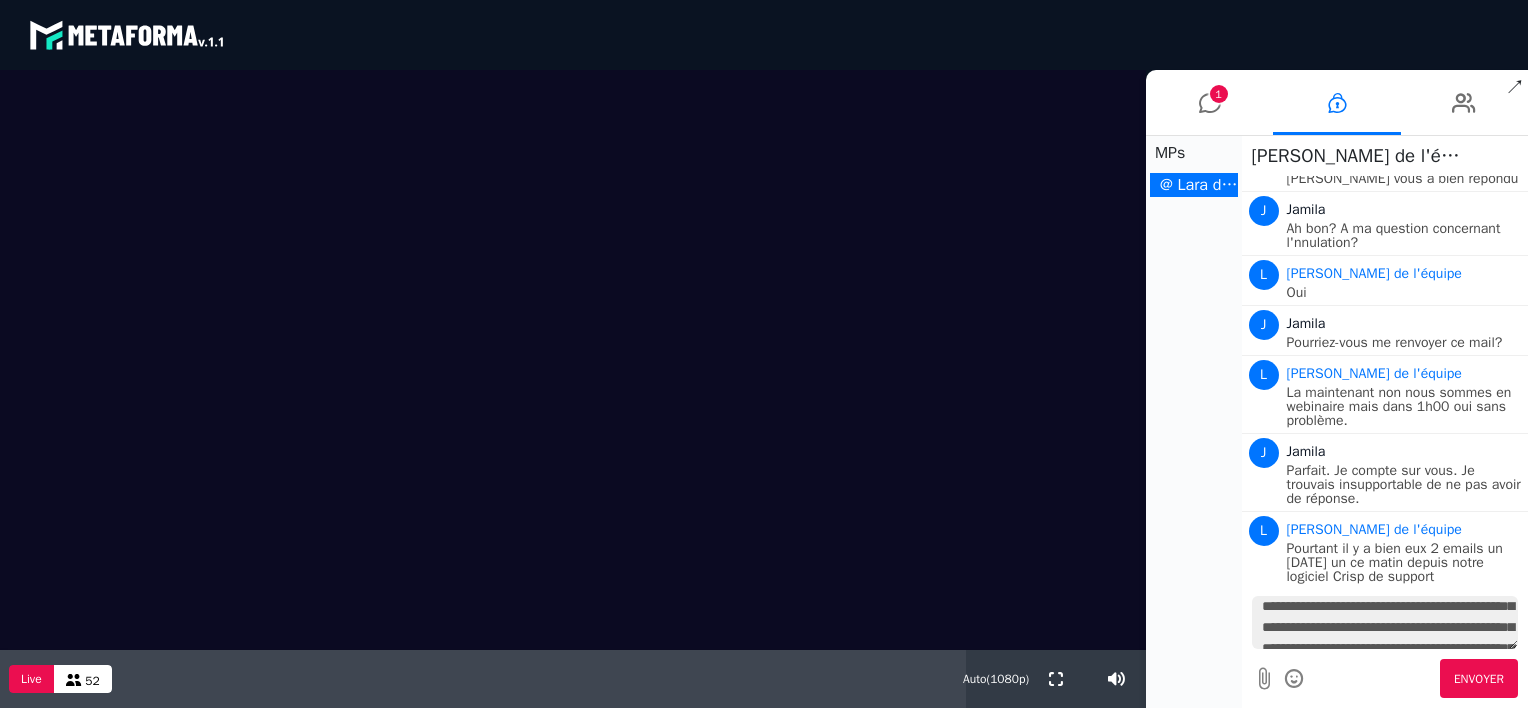 scroll, scrollTop: 10, scrollLeft: 0, axis: vertical 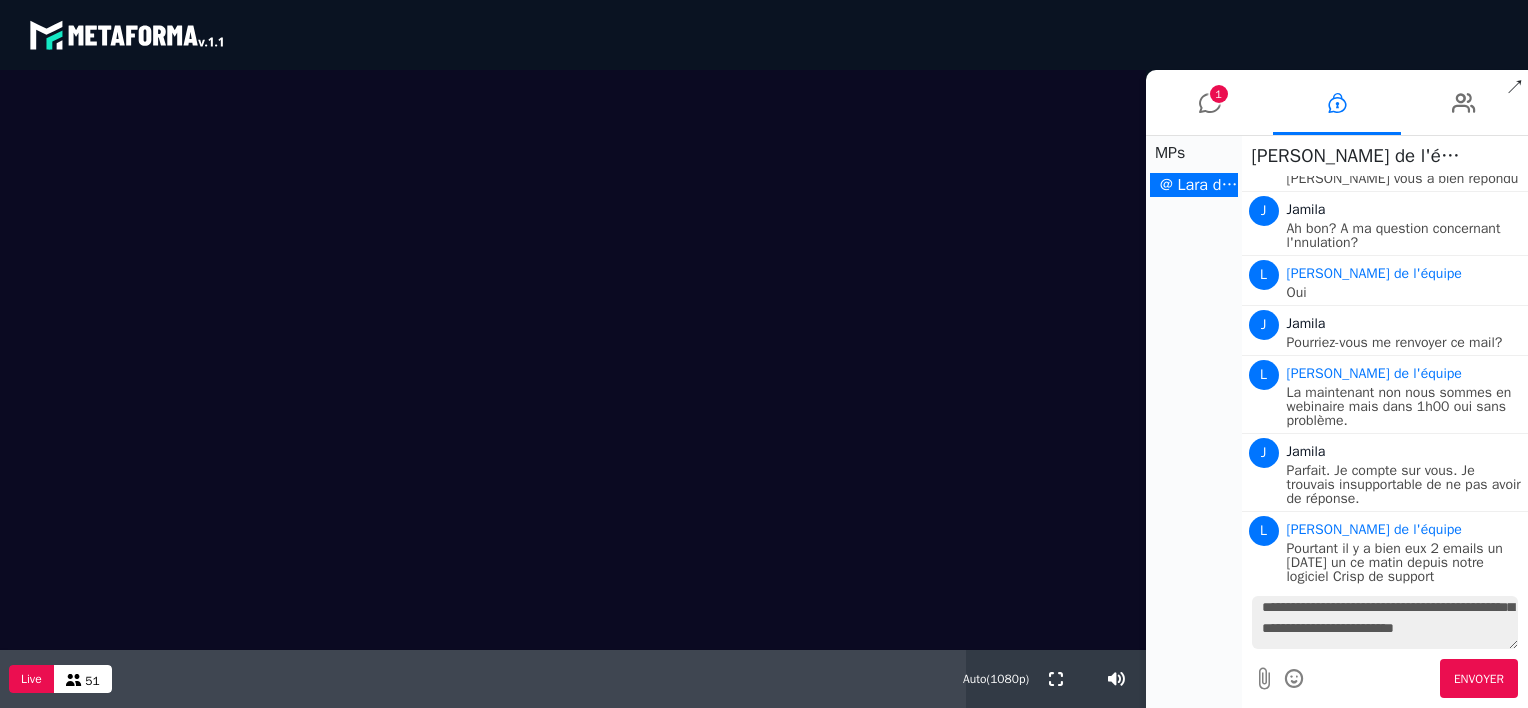 drag, startPoint x: 1439, startPoint y: 603, endPoint x: 1490, endPoint y: 668, distance: 82.61961 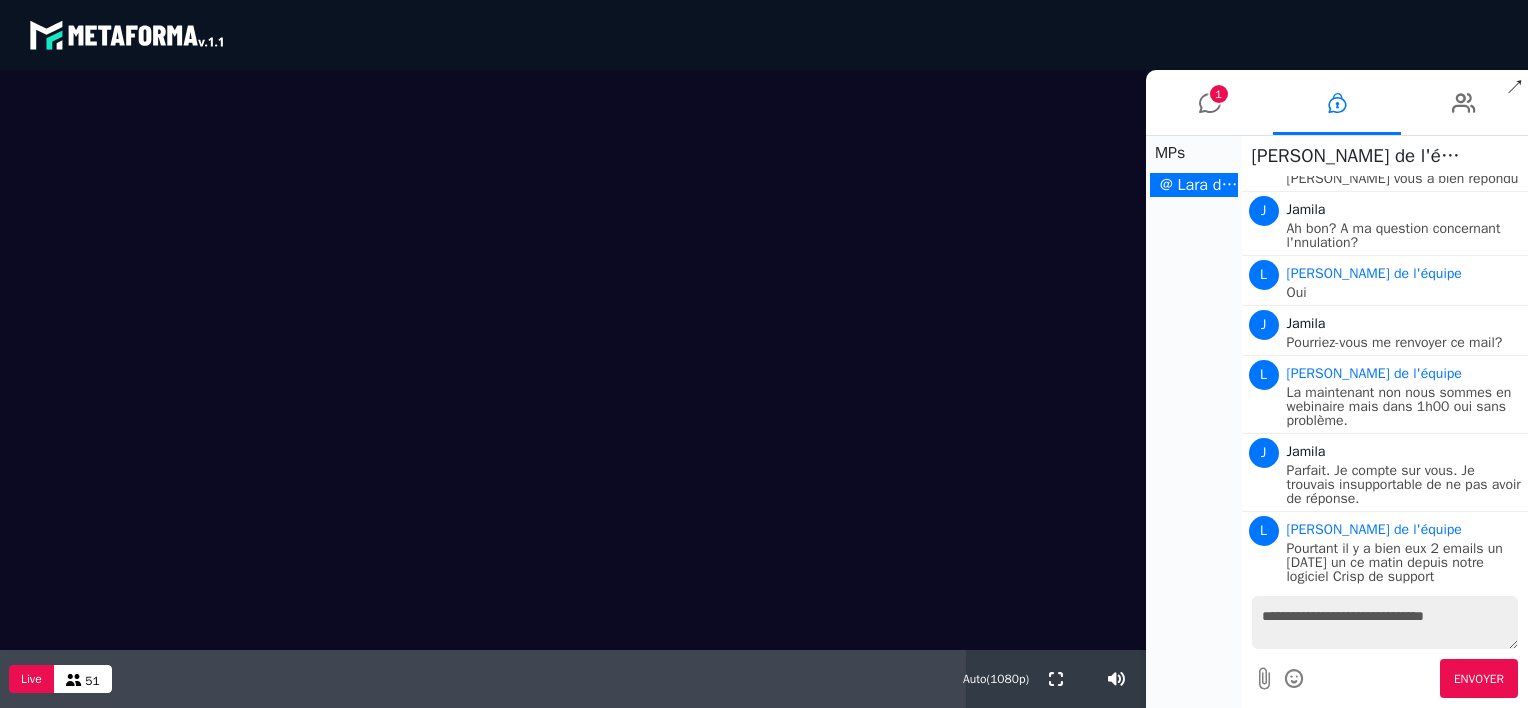 scroll, scrollTop: 0, scrollLeft: 0, axis: both 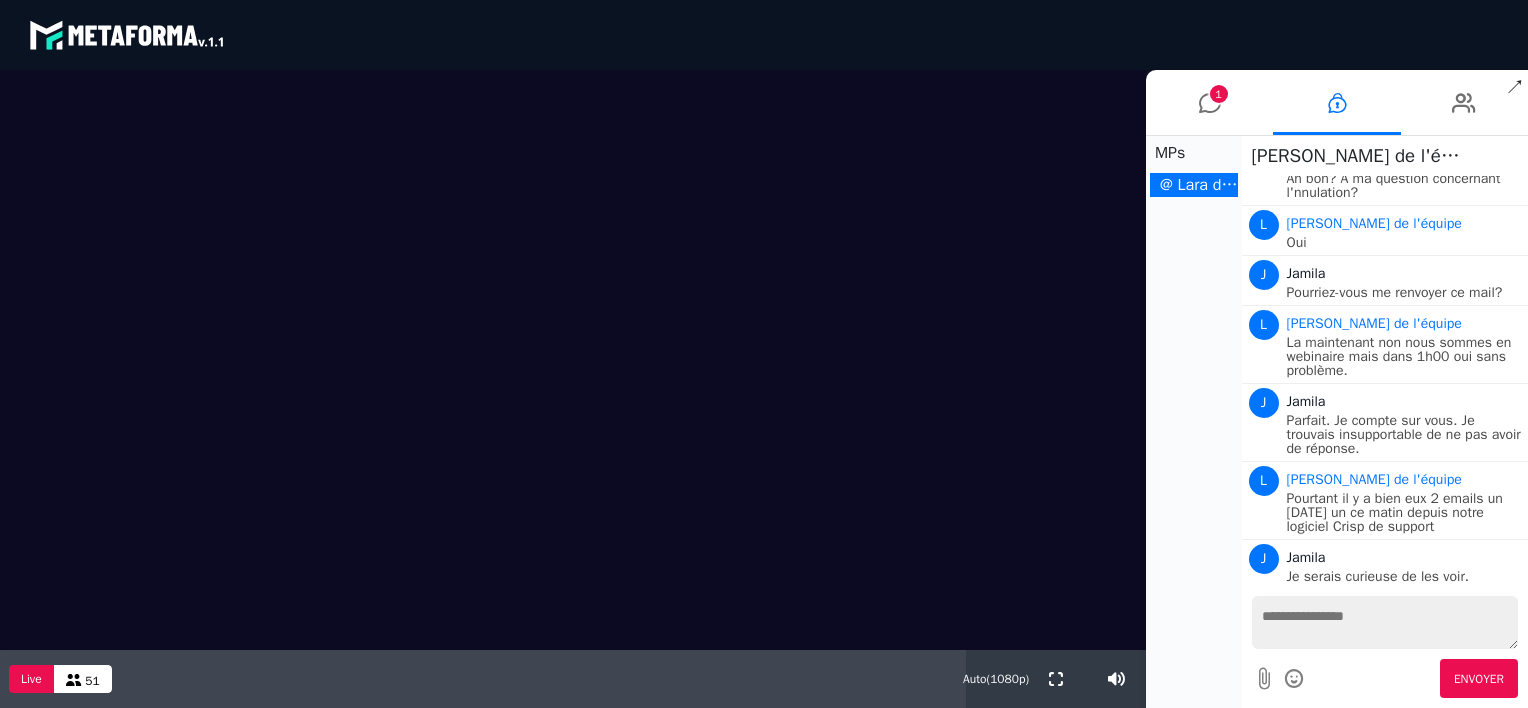 click at bounding box center (1385, 622) 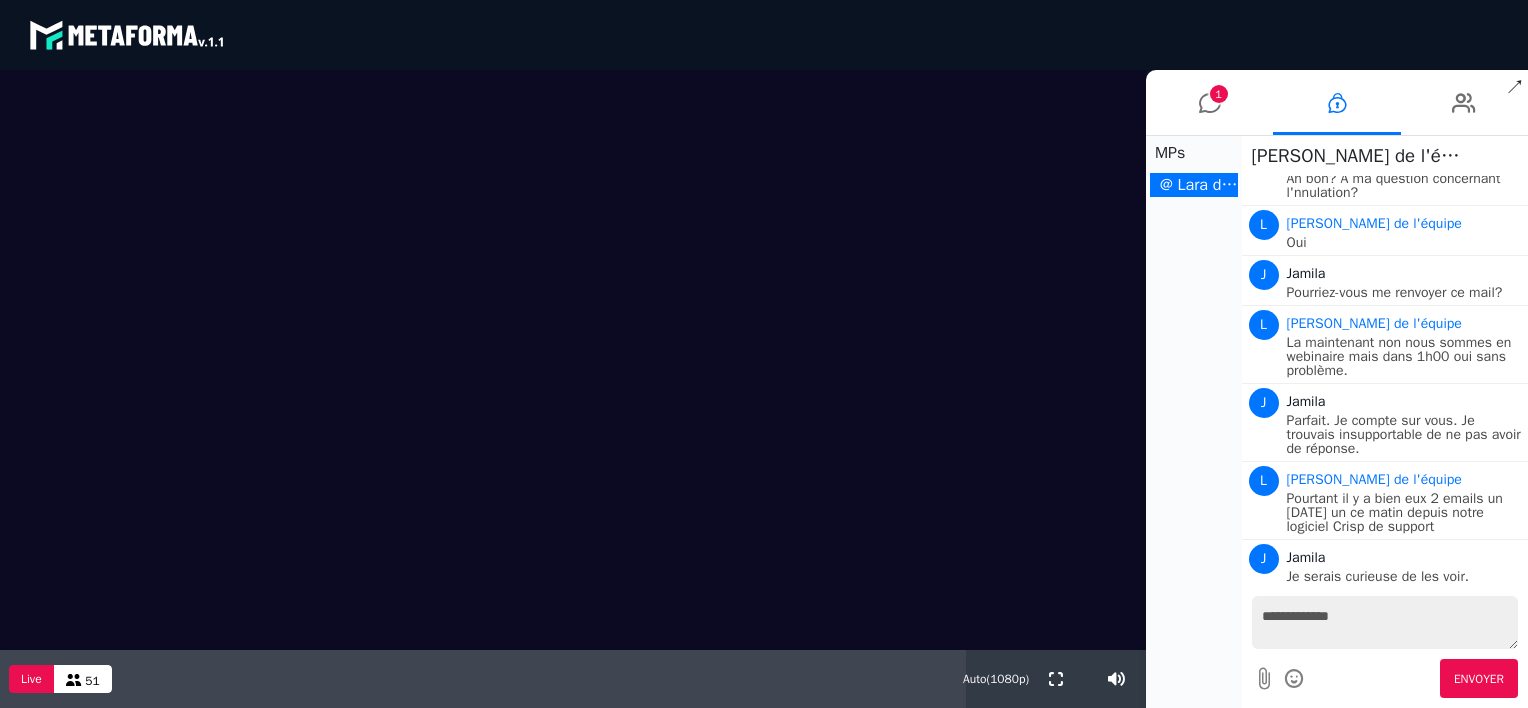 paste on "**********" 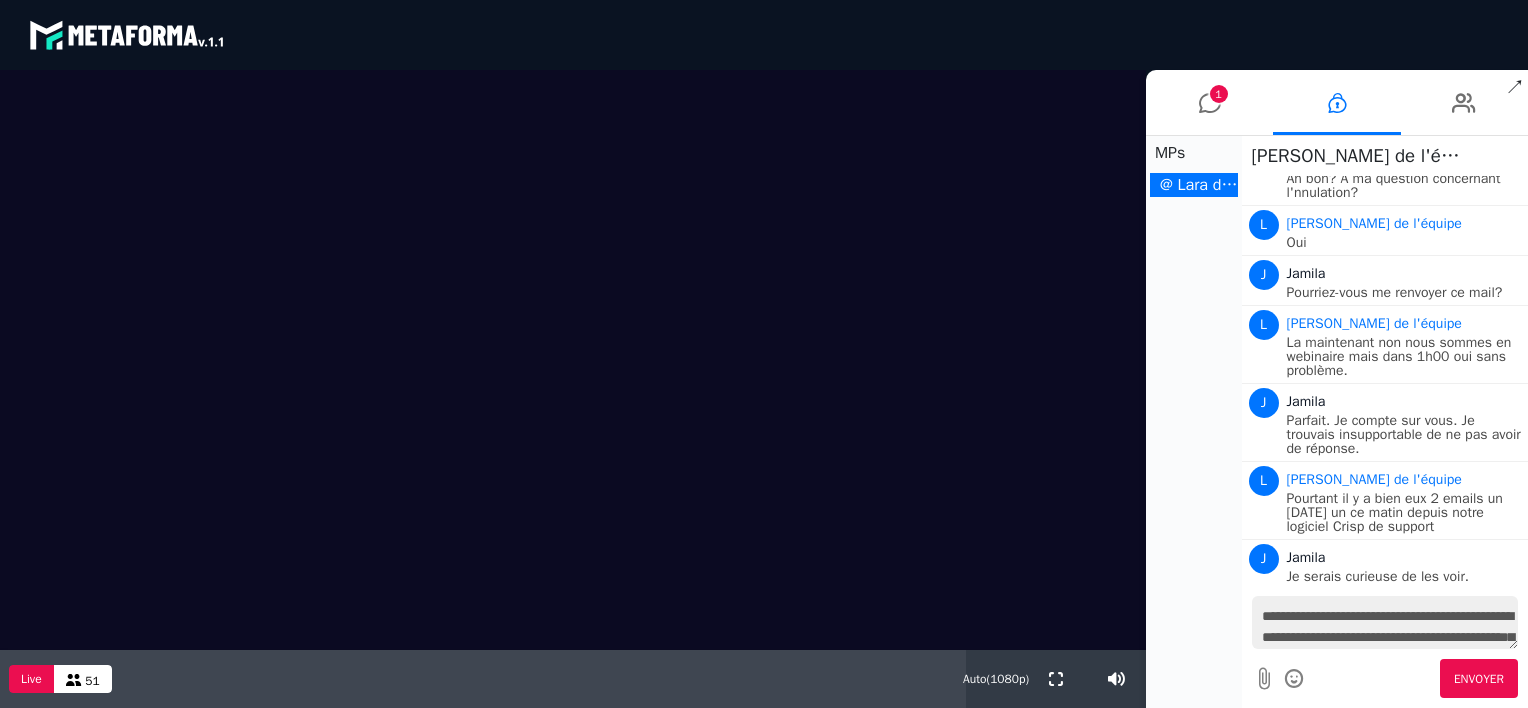scroll, scrollTop: 166, scrollLeft: 0, axis: vertical 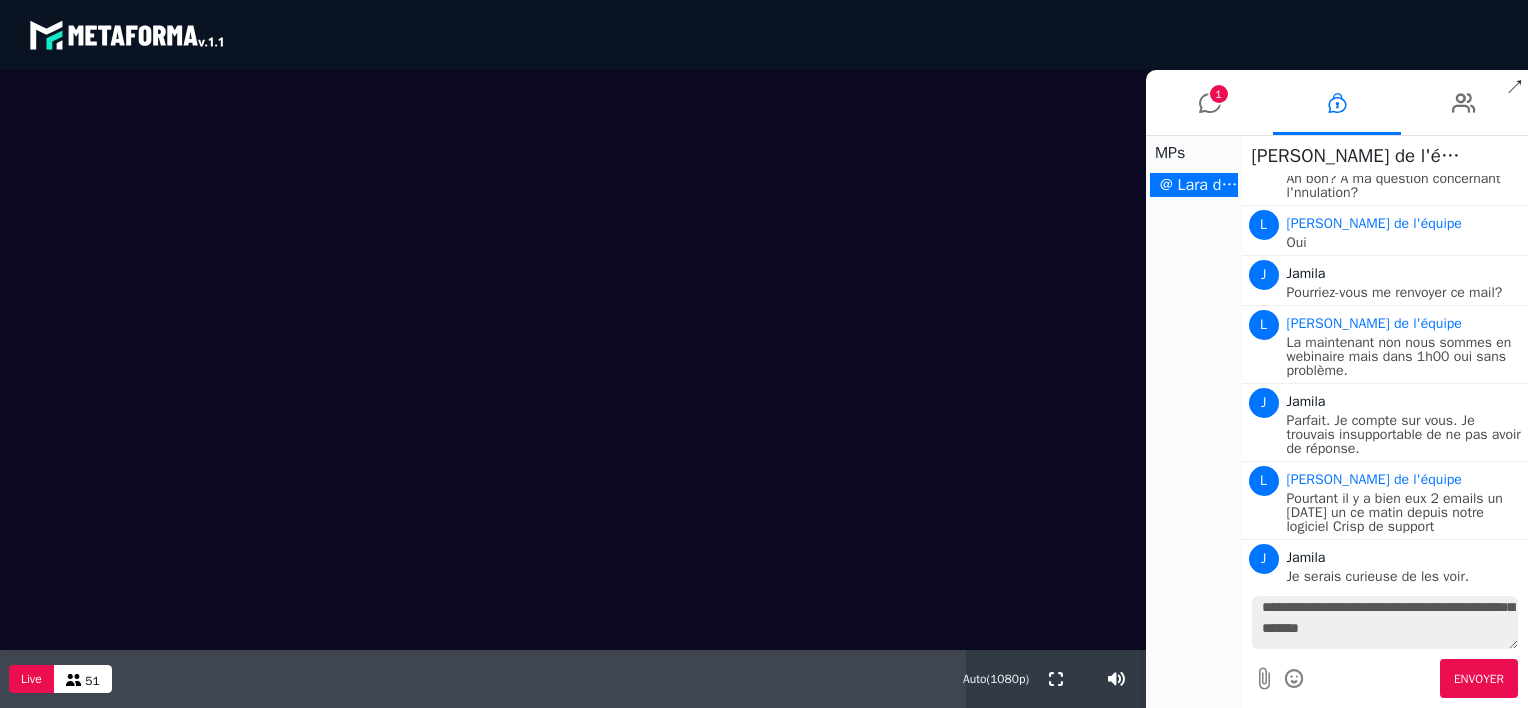 type on "**********" 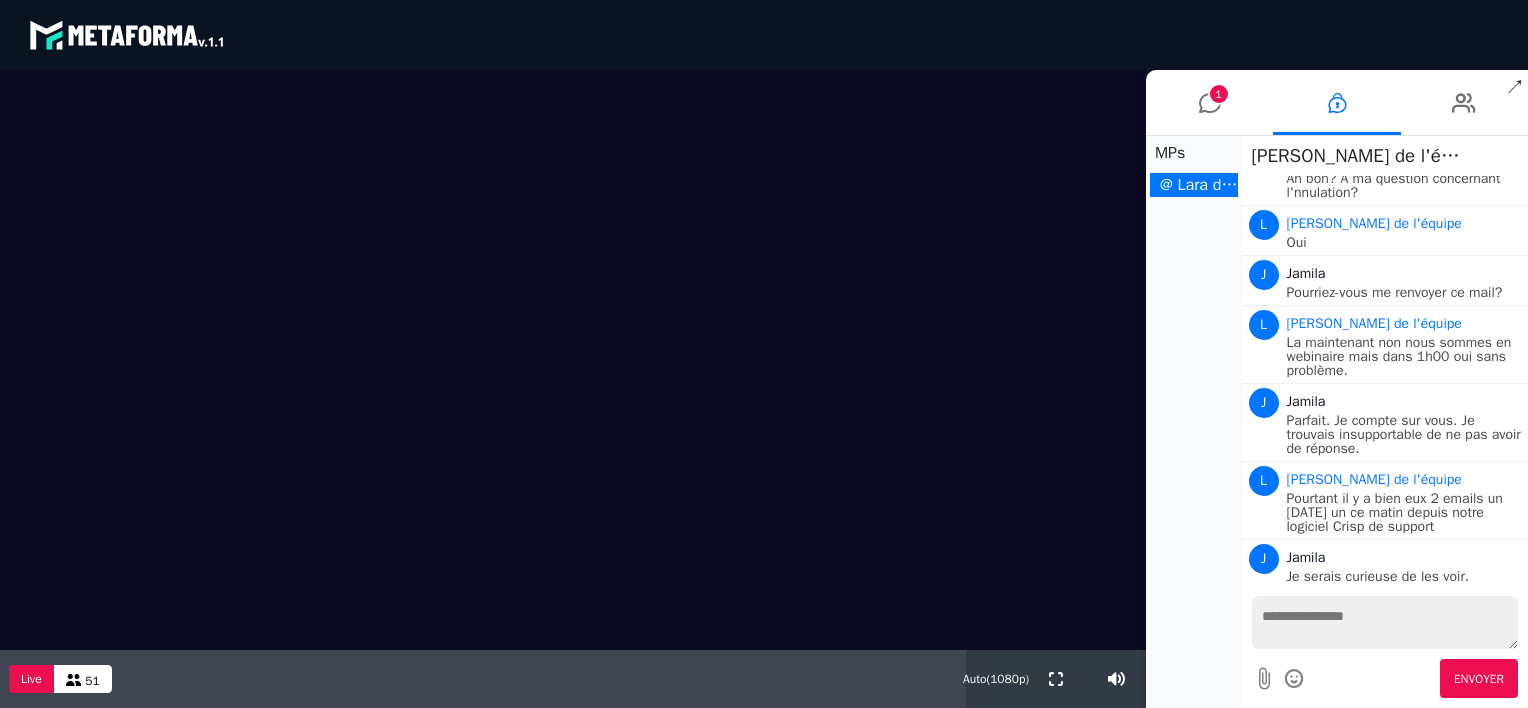 scroll, scrollTop: 0, scrollLeft: 0, axis: both 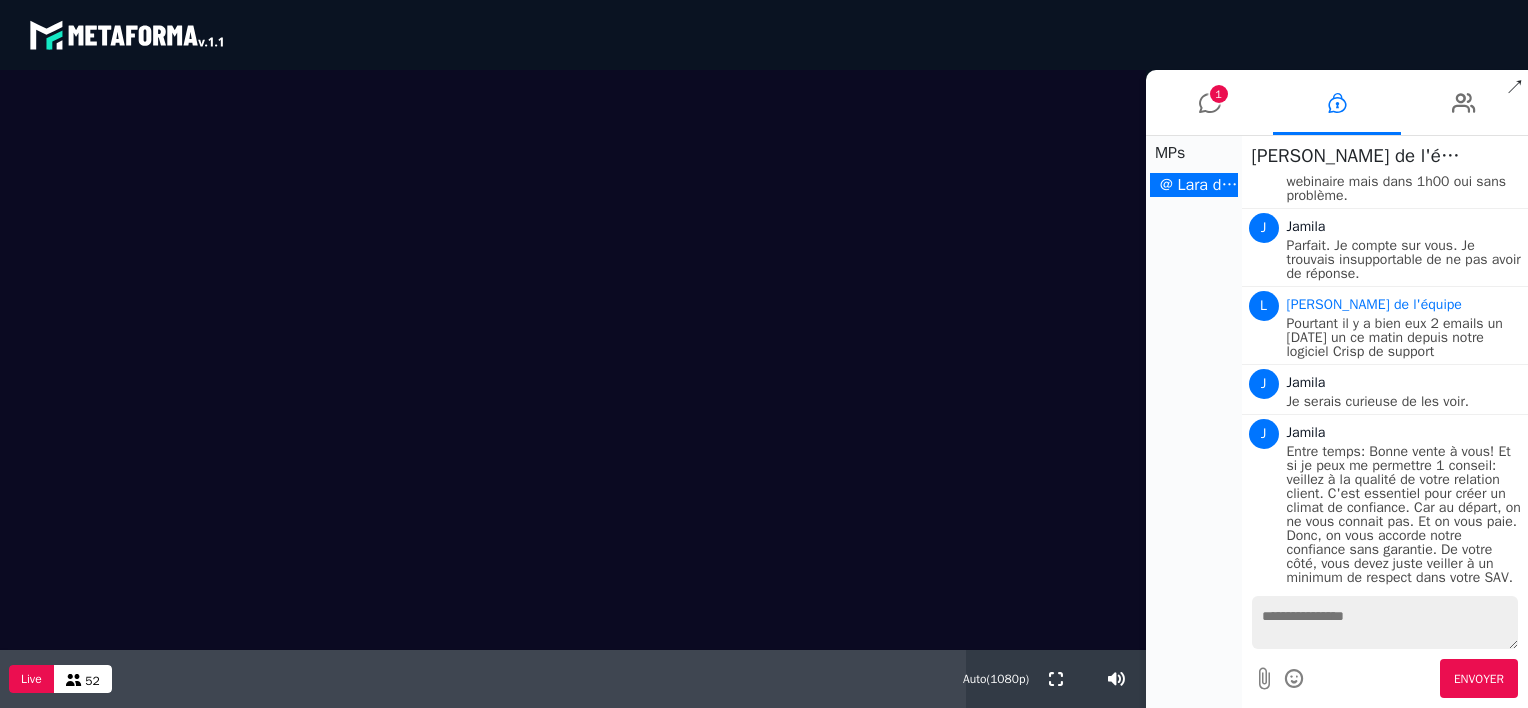 click at bounding box center (1385, 622) 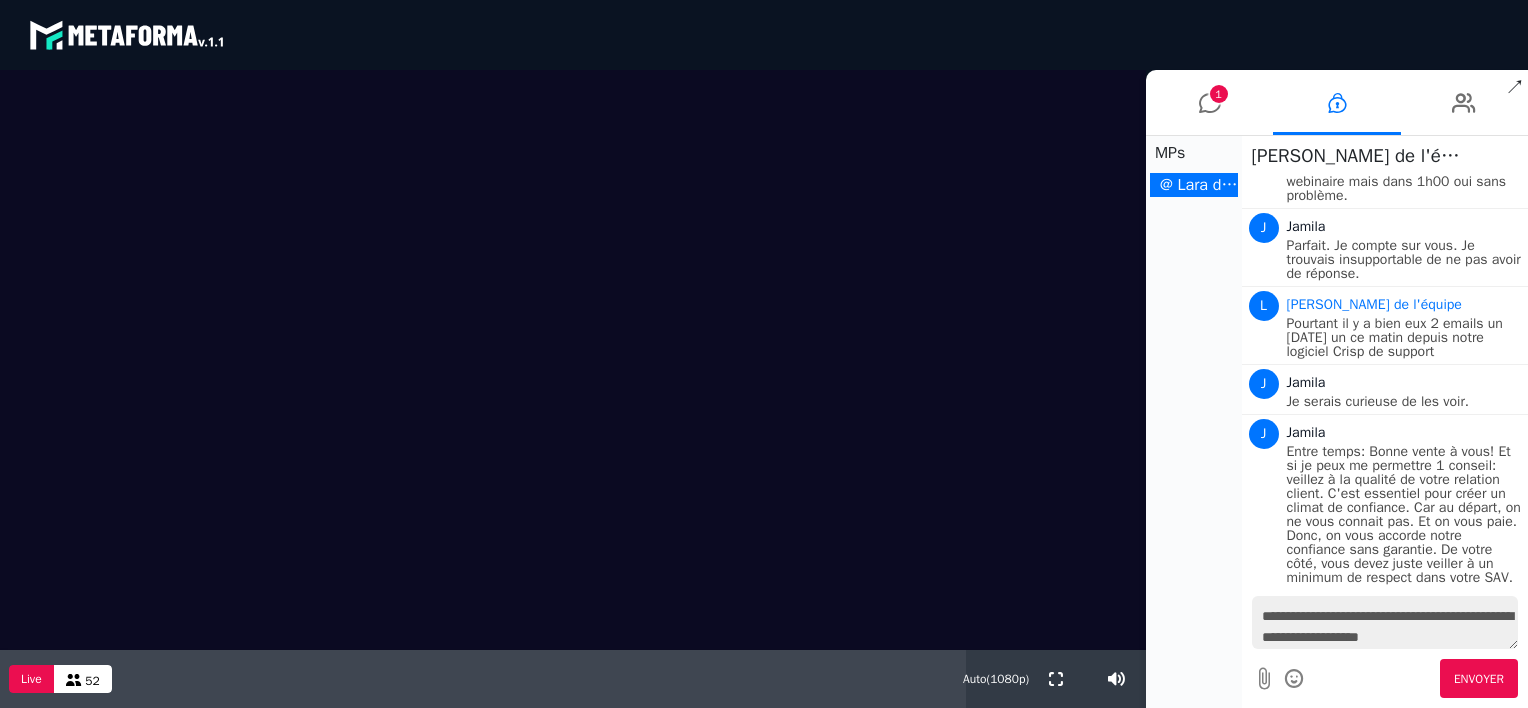 scroll, scrollTop: 18, scrollLeft: 0, axis: vertical 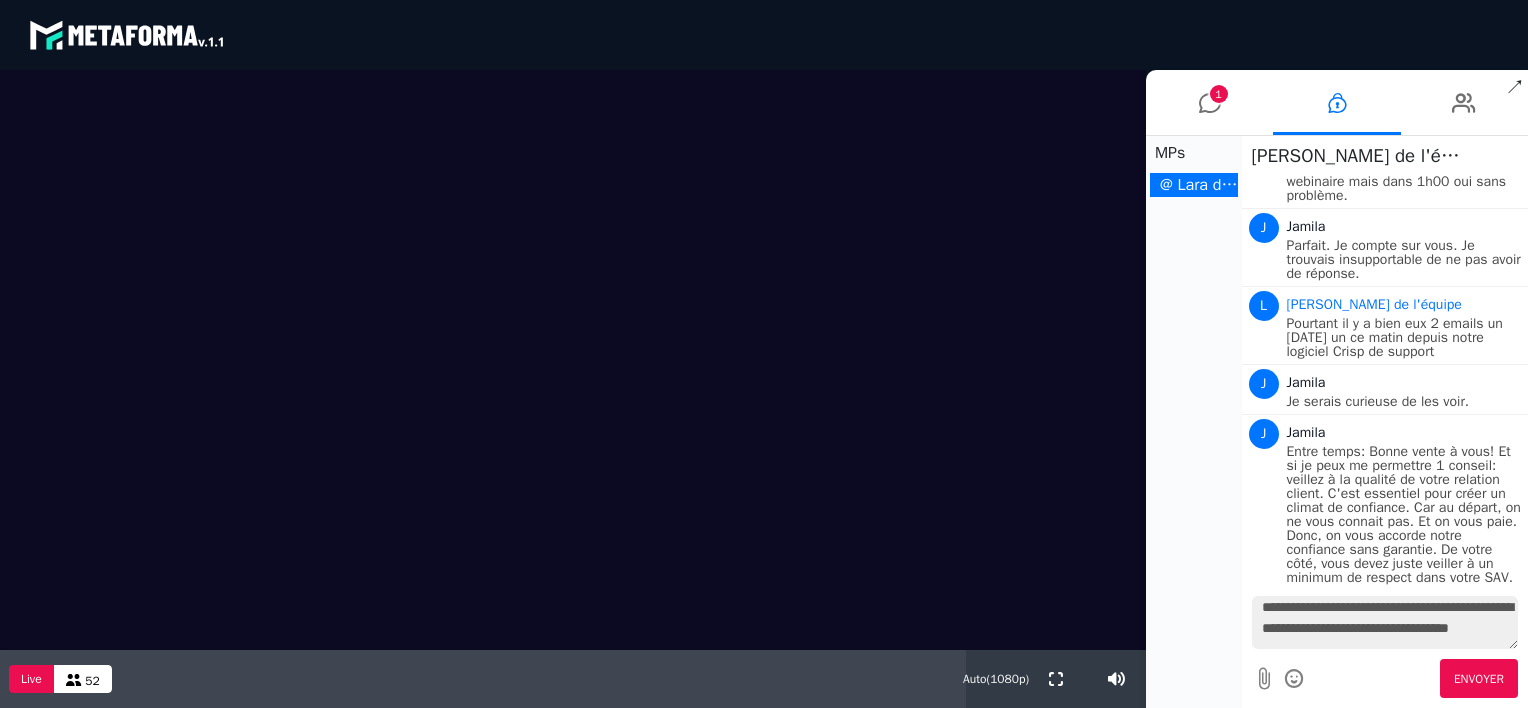 type on "**********" 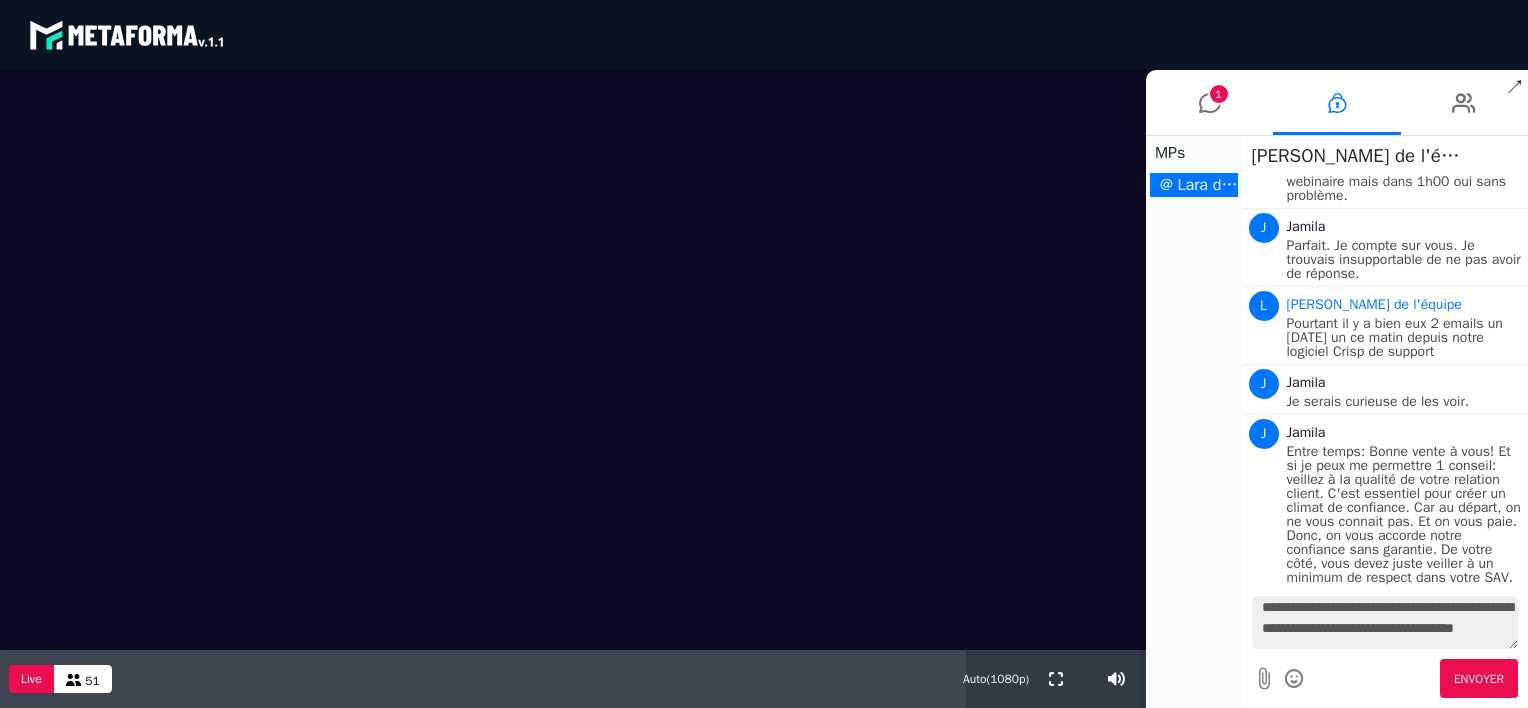 scroll, scrollTop: 813, scrollLeft: 0, axis: vertical 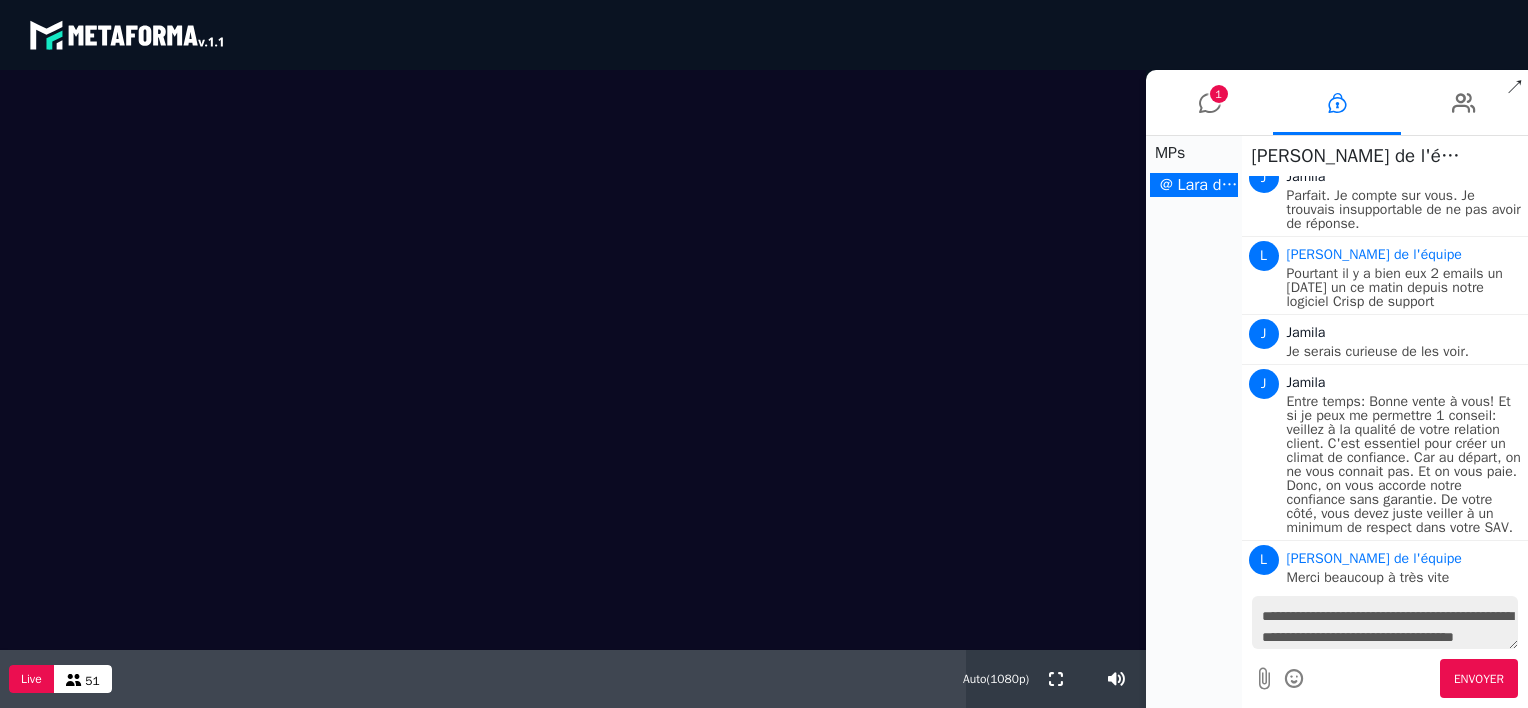 drag, startPoint x: 1432, startPoint y: 638, endPoint x: 1215, endPoint y: 551, distance: 233.79051 